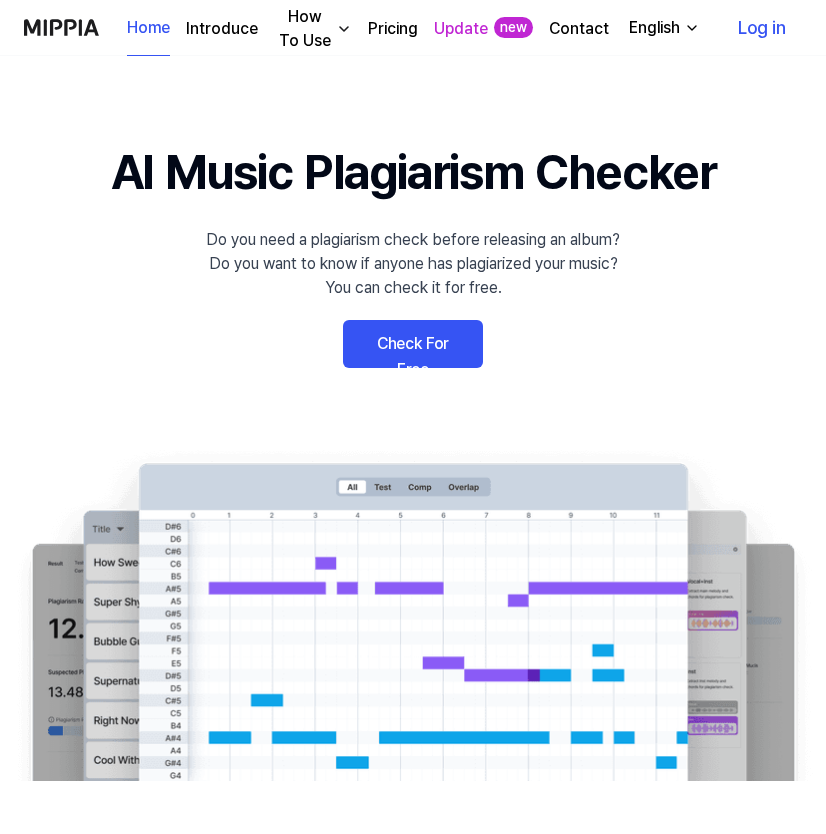 scroll, scrollTop: 0, scrollLeft: 0, axis: both 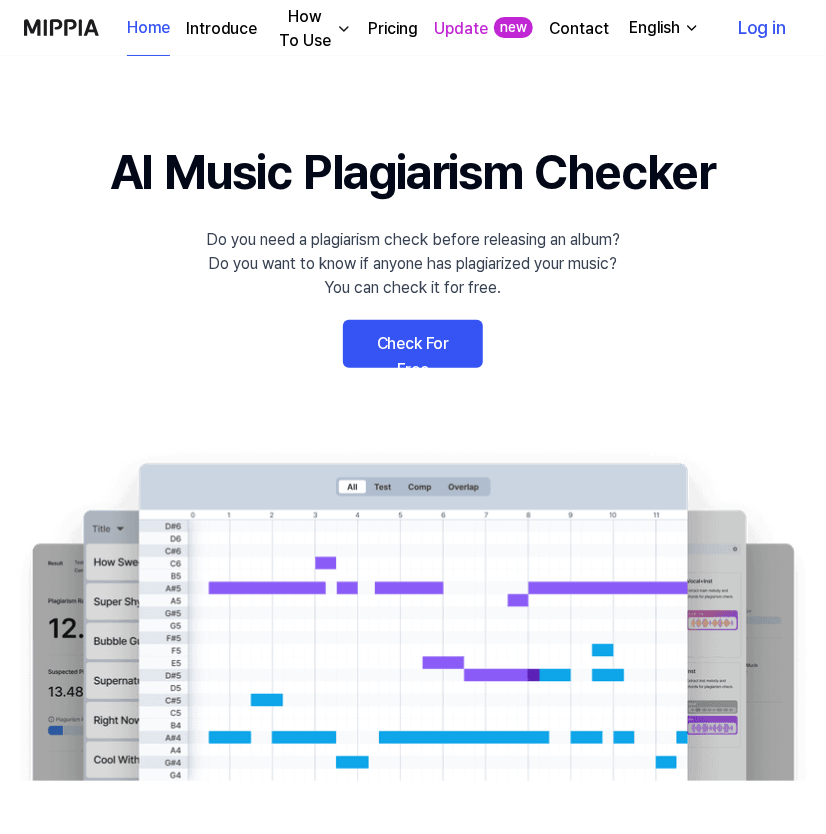 click at bounding box center [413, 614] 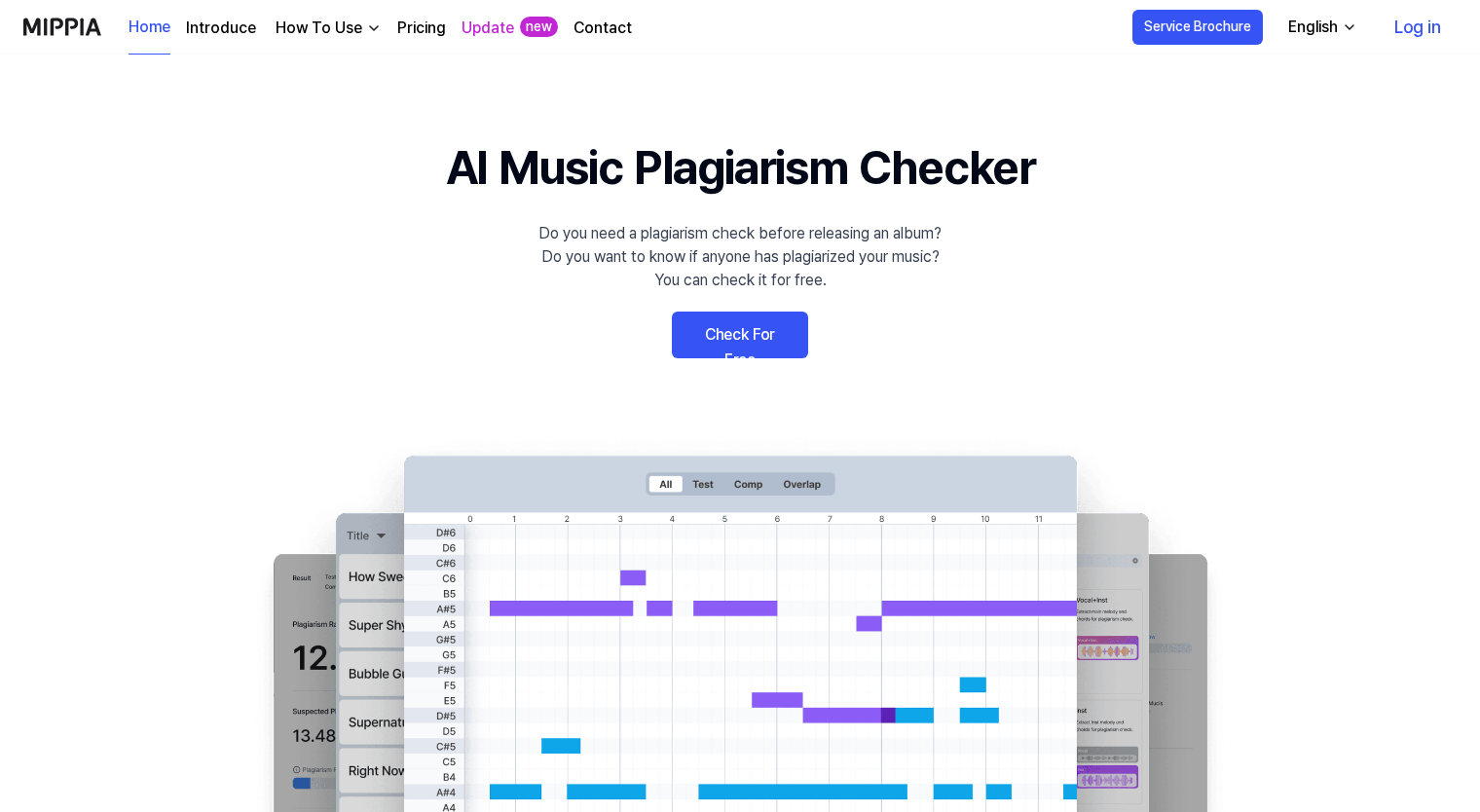 scroll, scrollTop: 195, scrollLeft: 0, axis: vertical 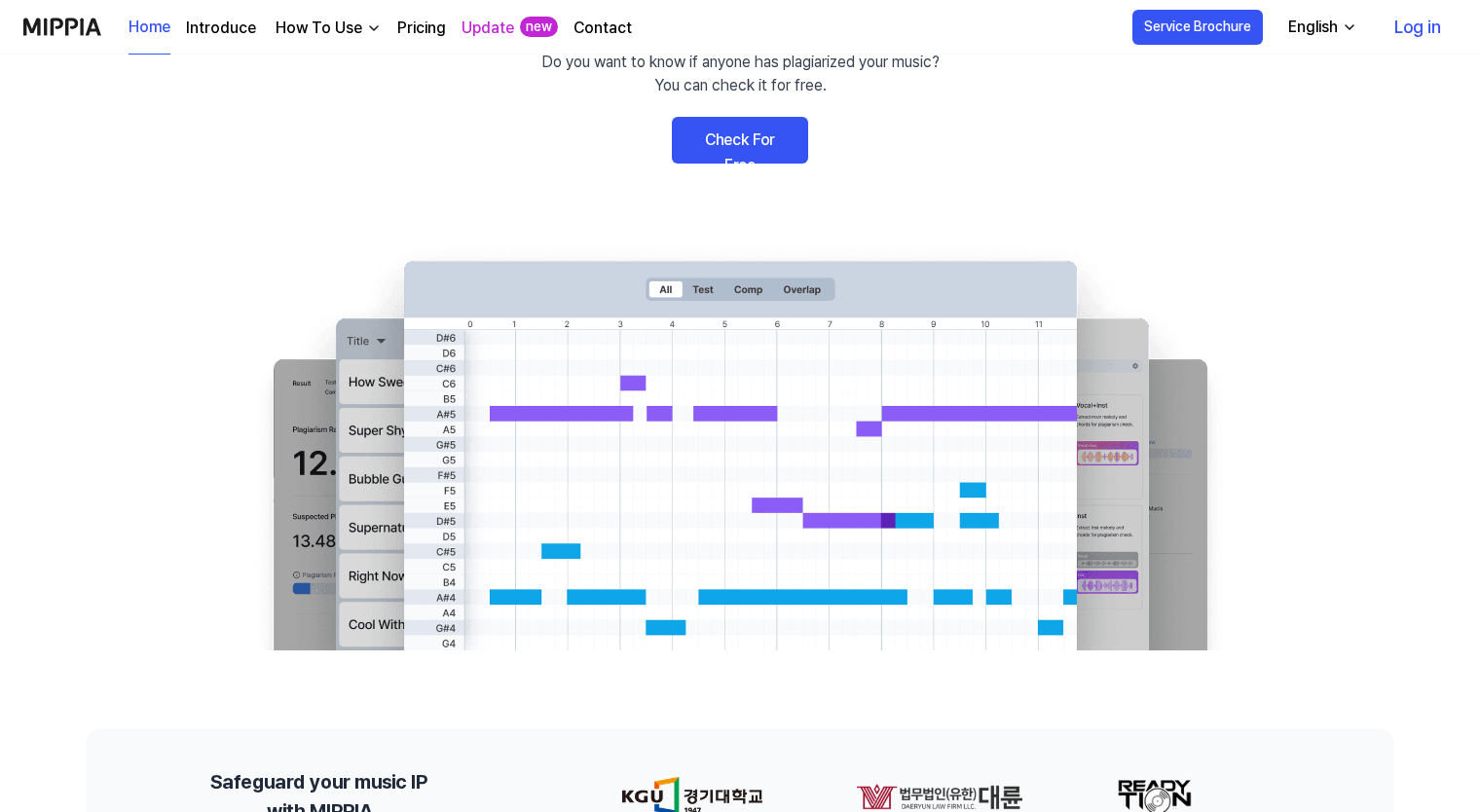 click on "Check For Free" at bounding box center [740, 140] 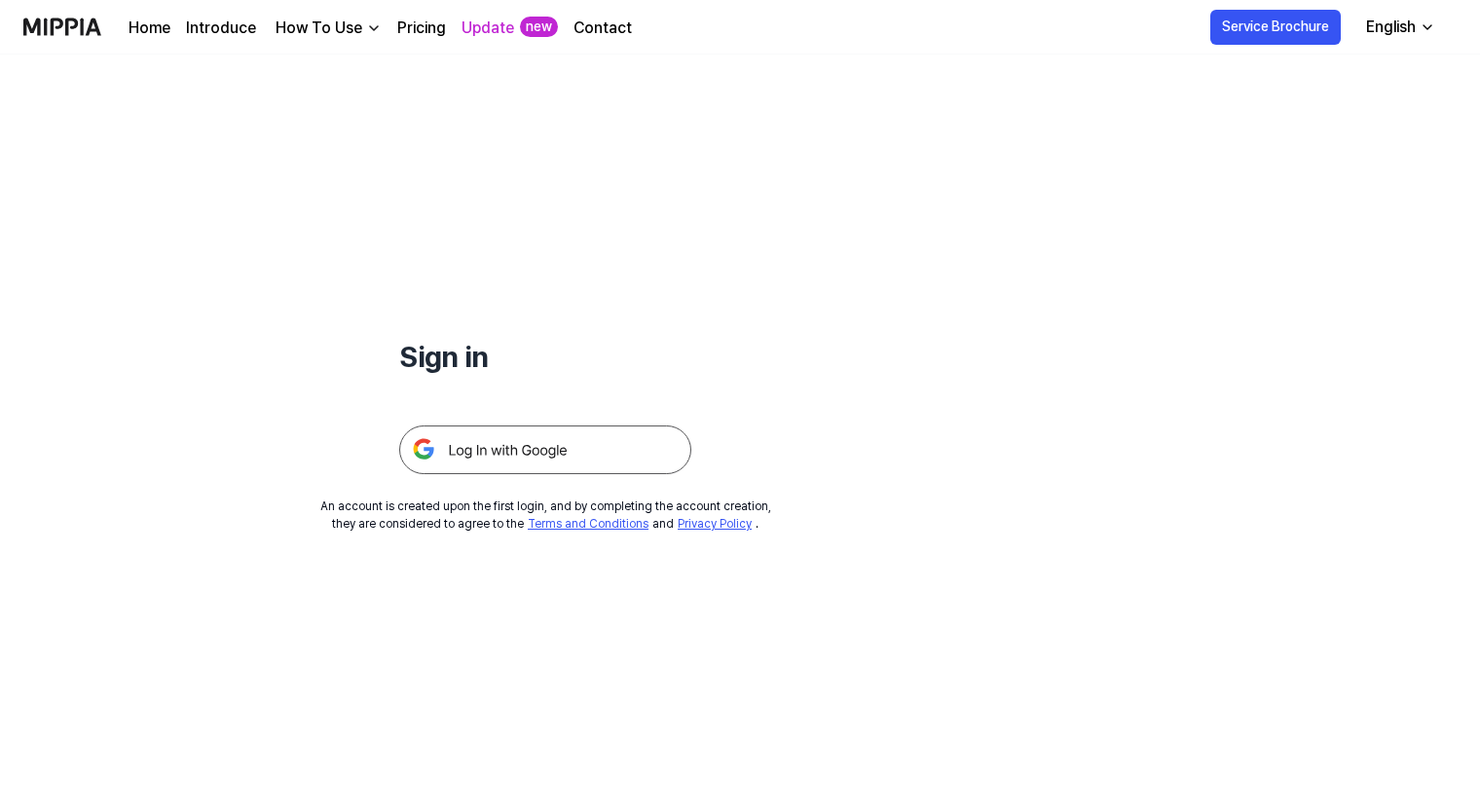 click on "Home" at bounding box center (149, 28) 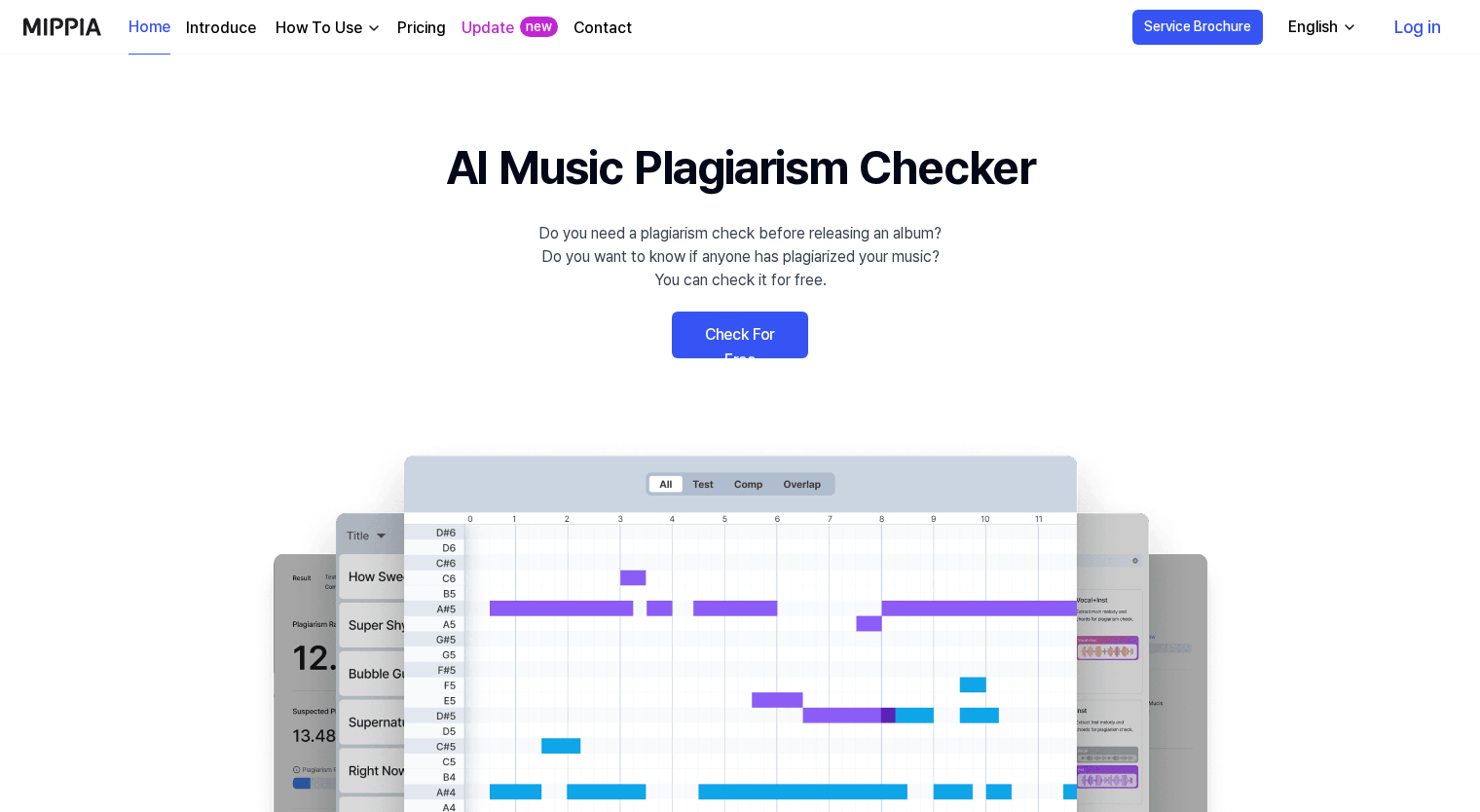 click on "Introduce" at bounding box center [221, 28] 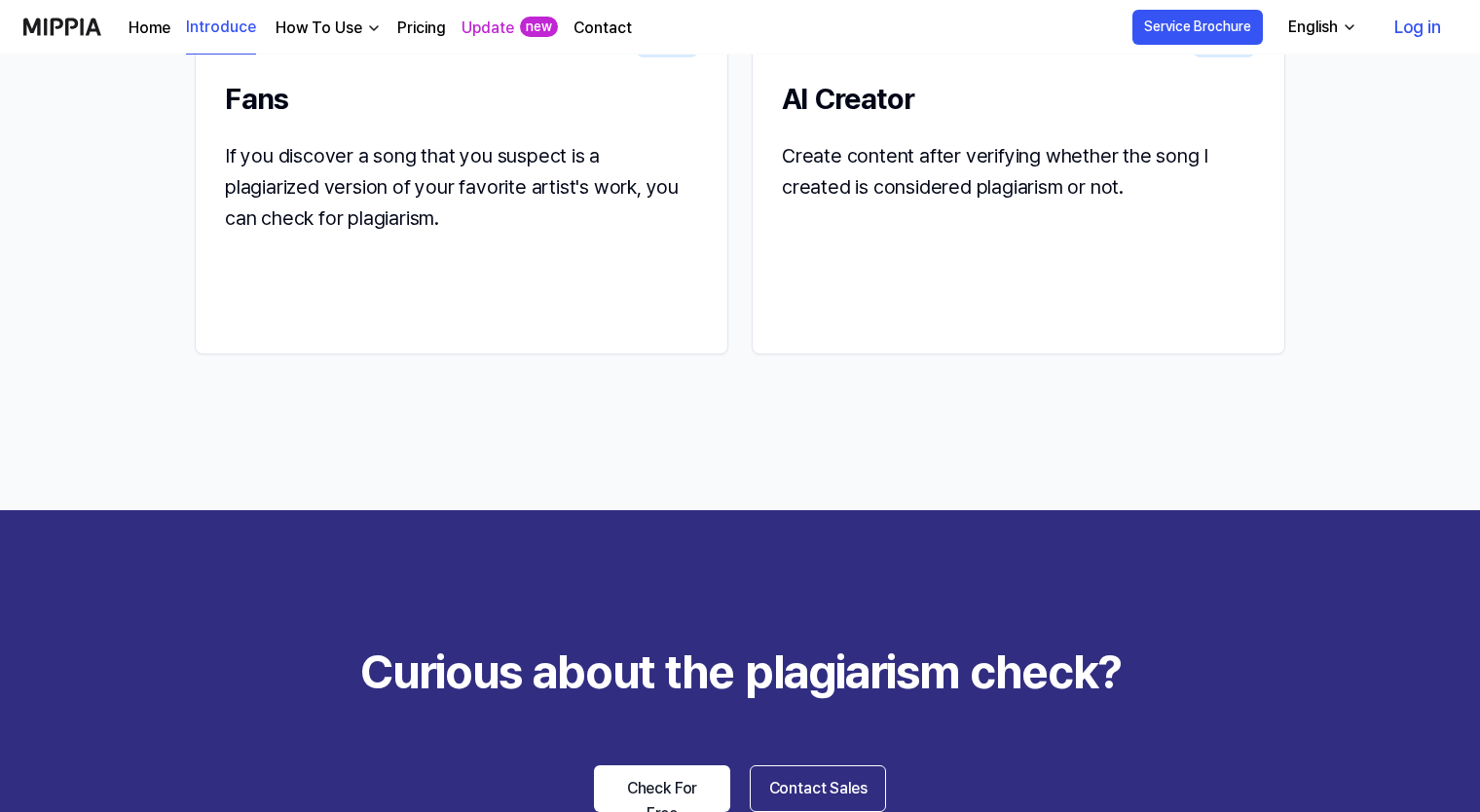 scroll, scrollTop: 2528, scrollLeft: 0, axis: vertical 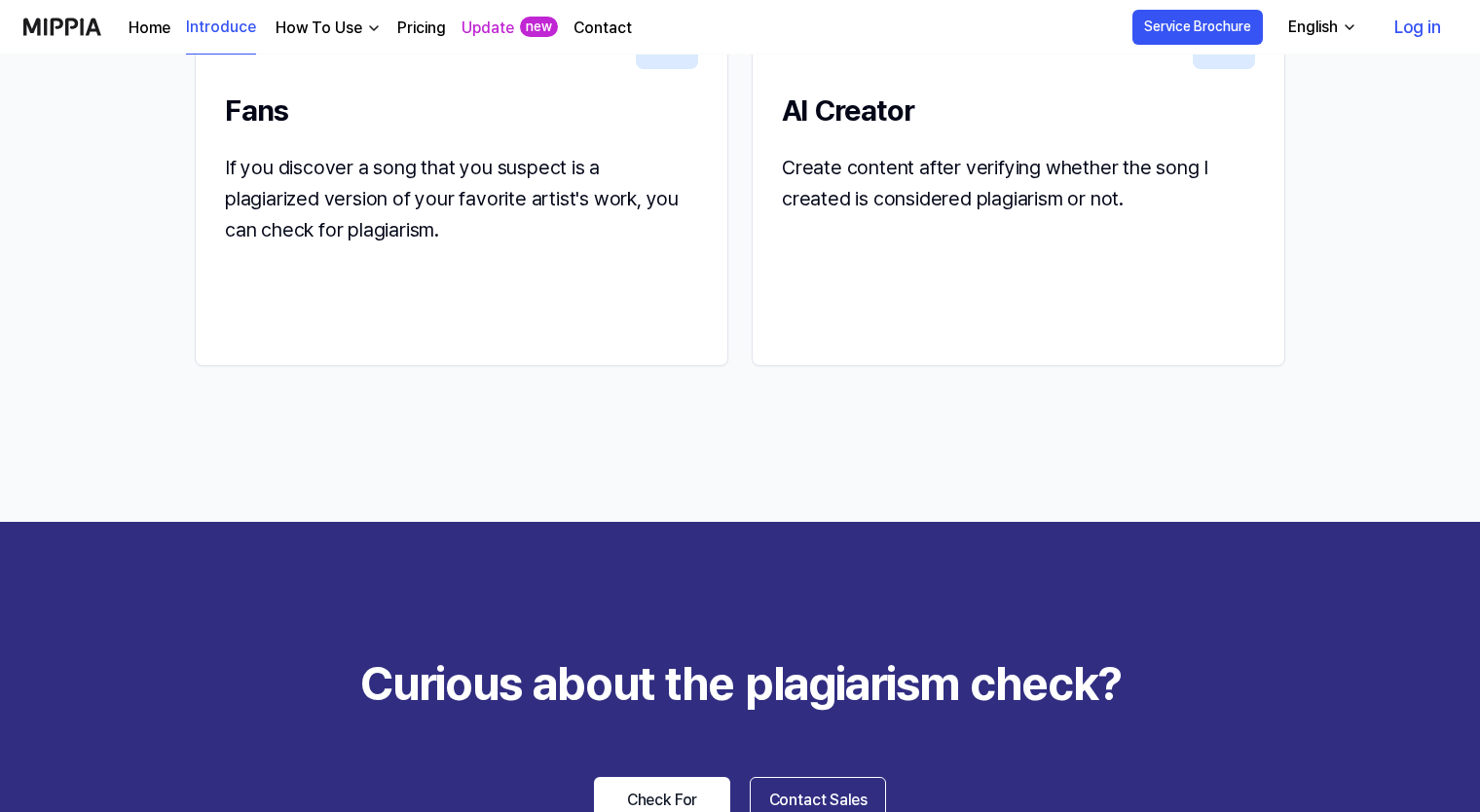 click on "How To Use" at bounding box center (318, 28) 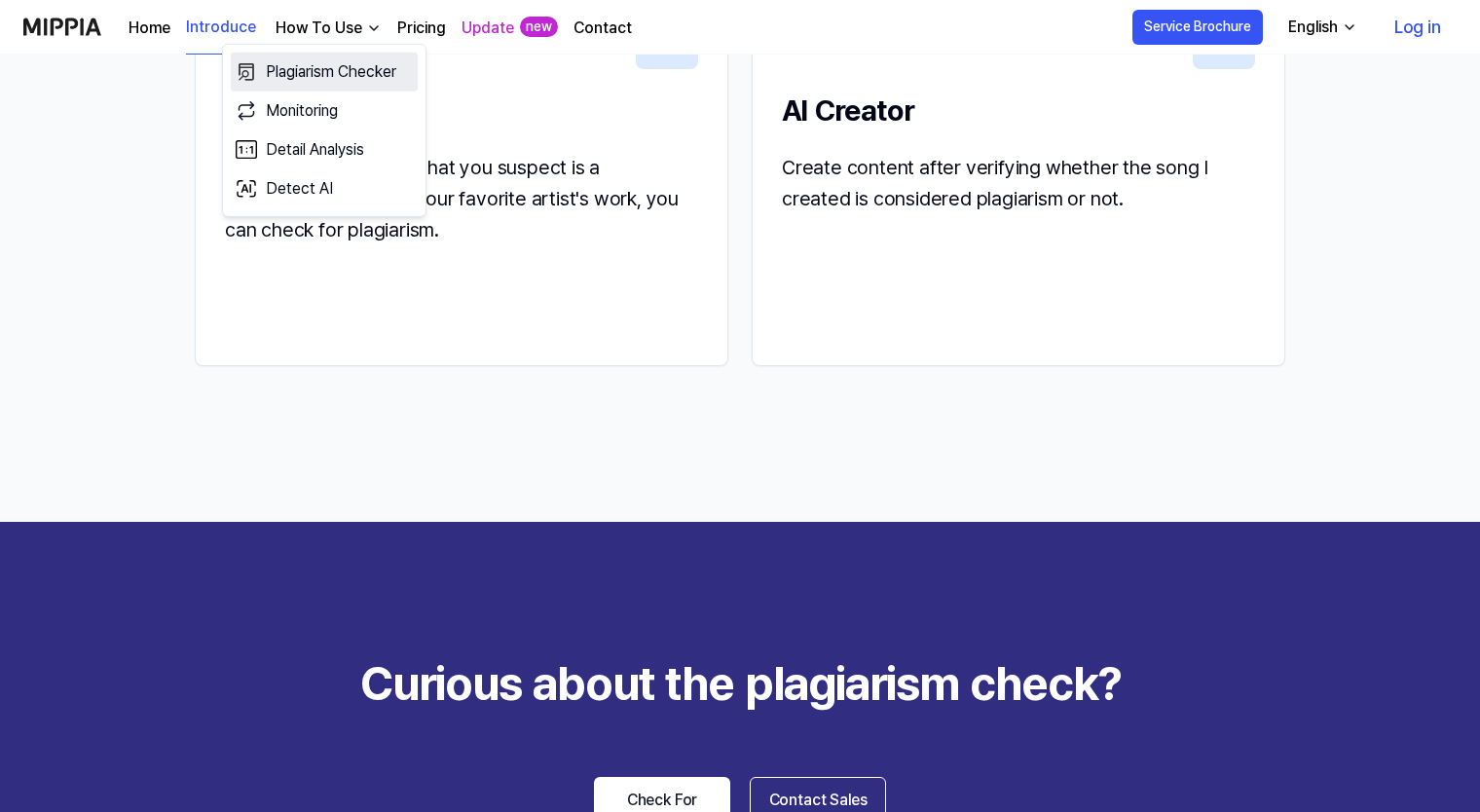 click on "Plagiarism Checker" at bounding box center (324, 72) 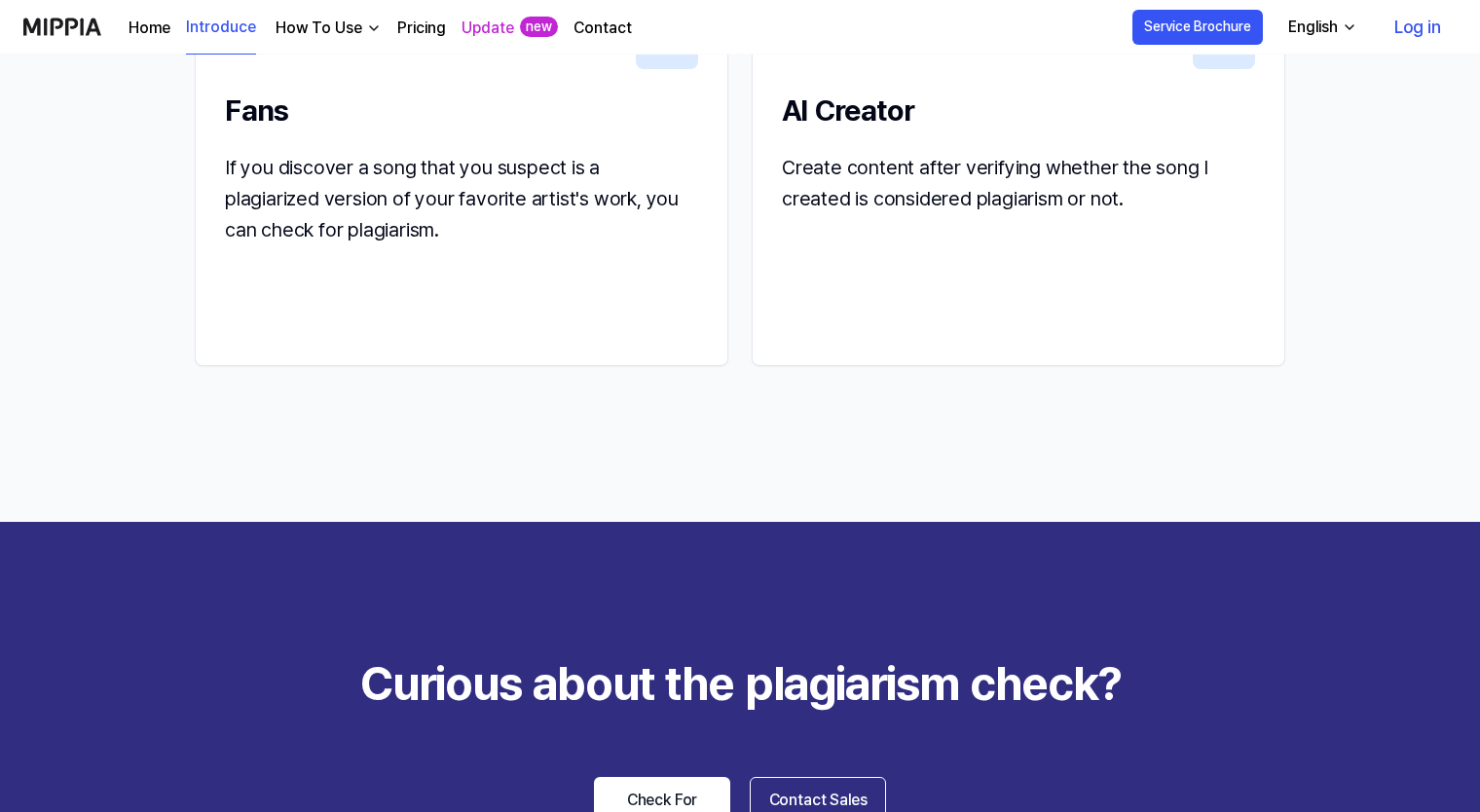scroll, scrollTop: 0, scrollLeft: 0, axis: both 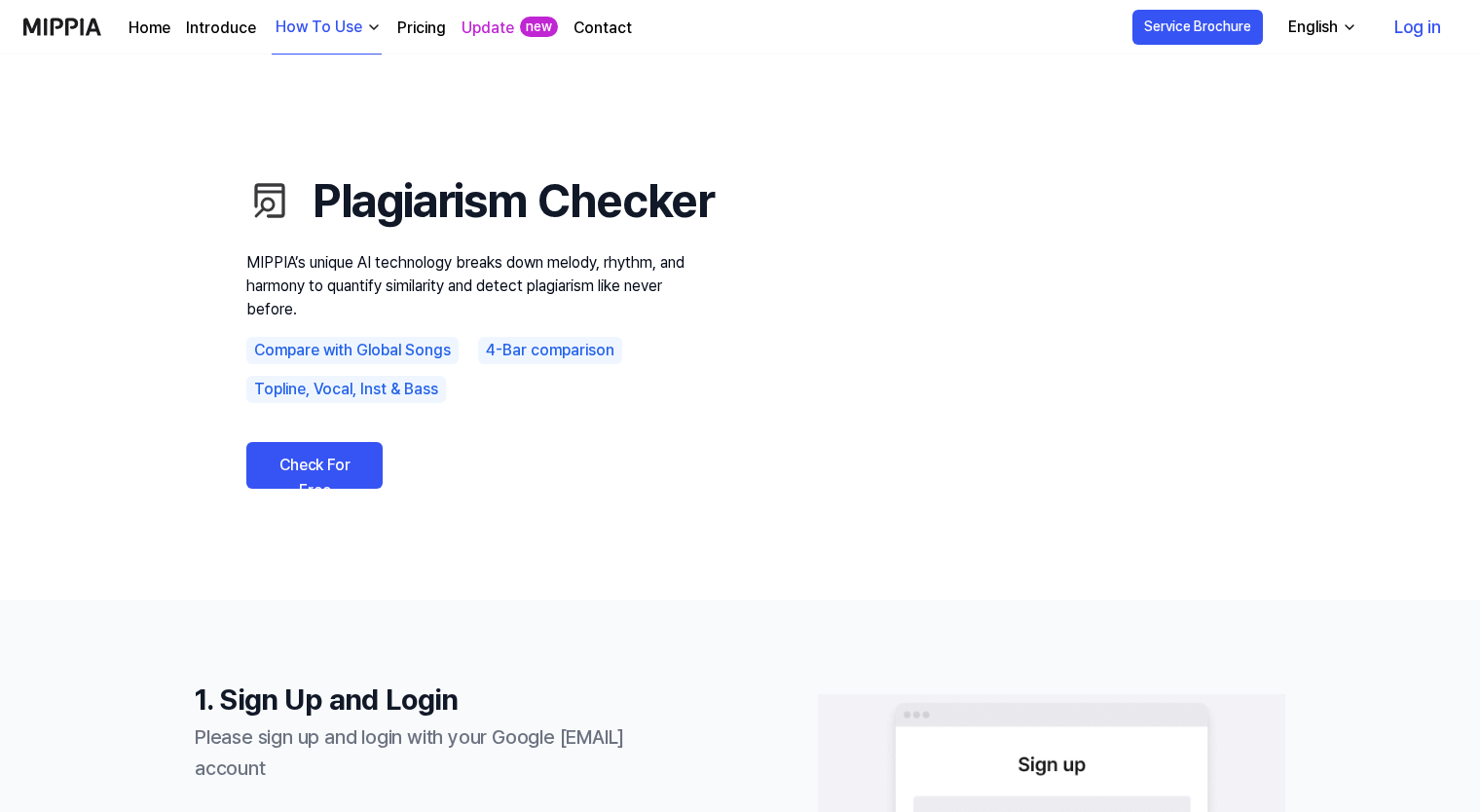 click on "How To Use" at bounding box center [318, 27] 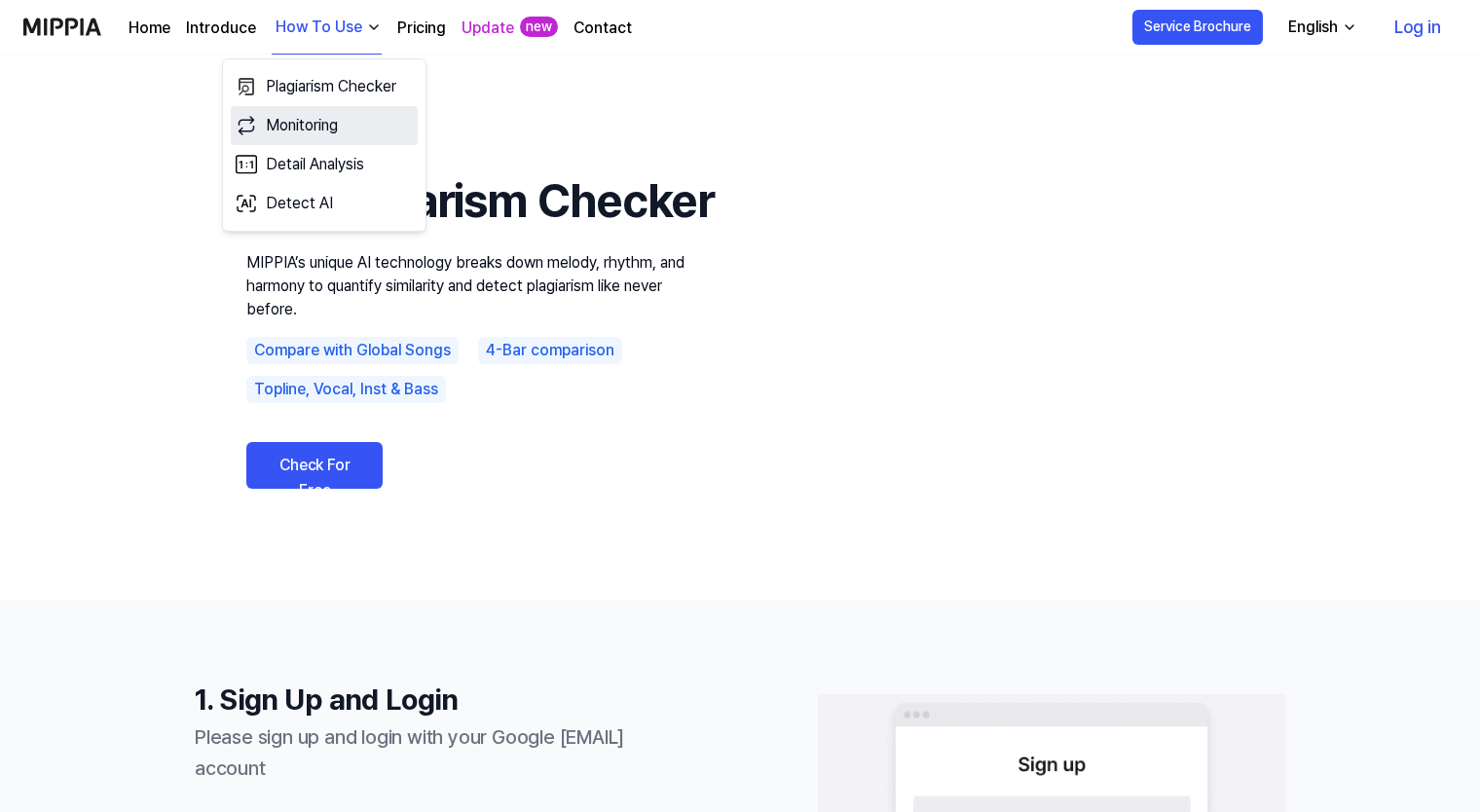 click on "Monitoring" at bounding box center (324, 126) 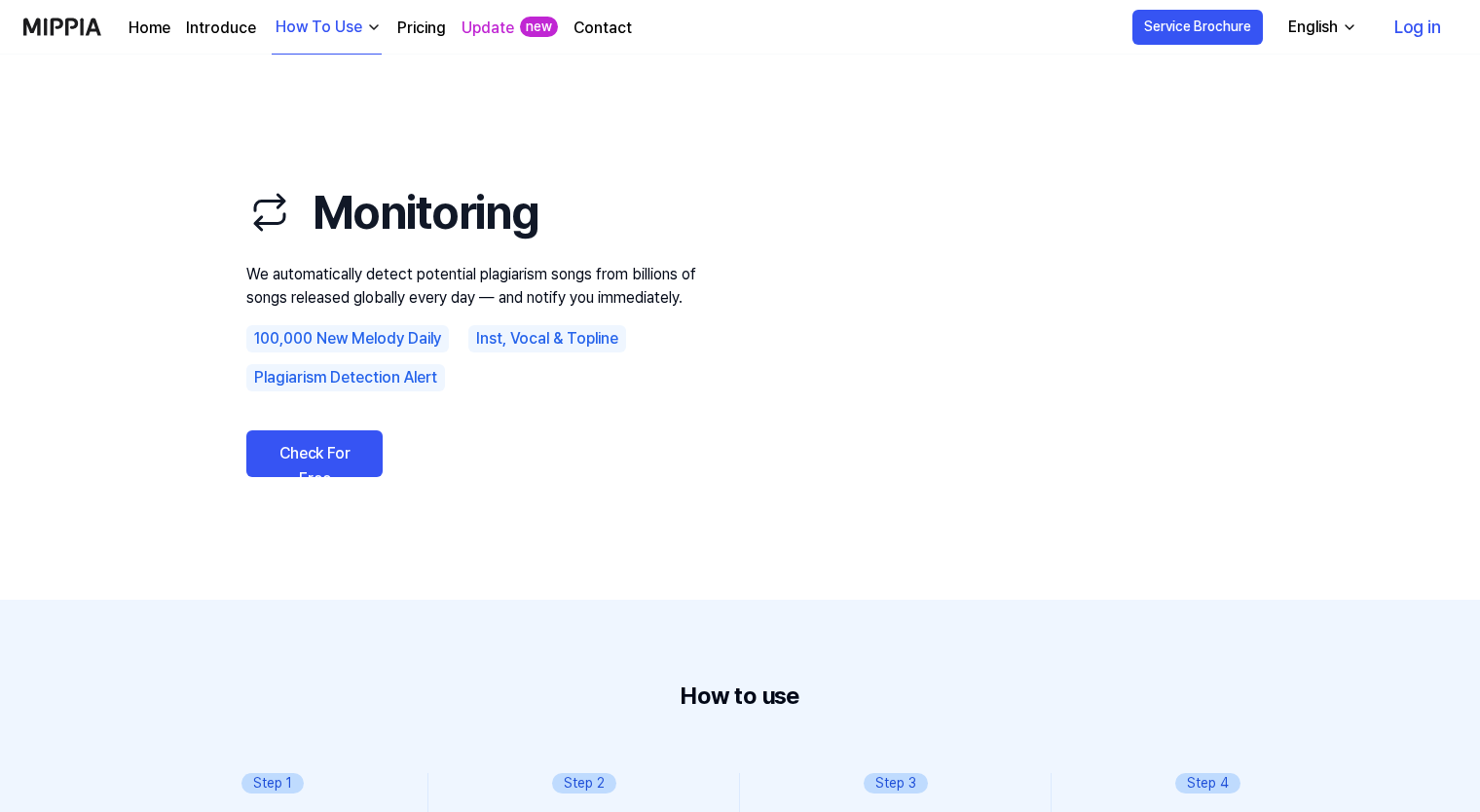 click on "How To Use" at bounding box center [318, 27] 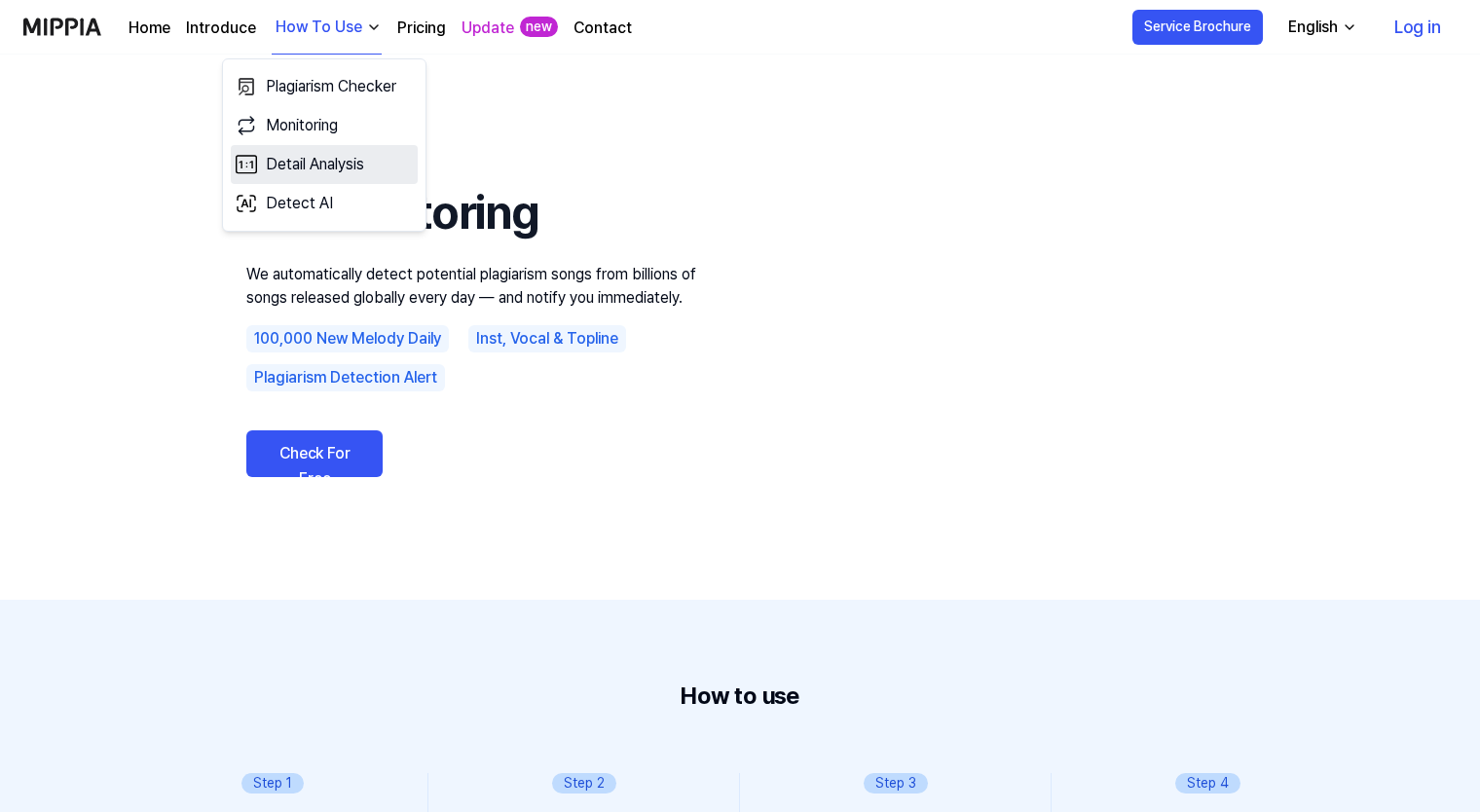 click on "Detail Analysis" at bounding box center (324, 165) 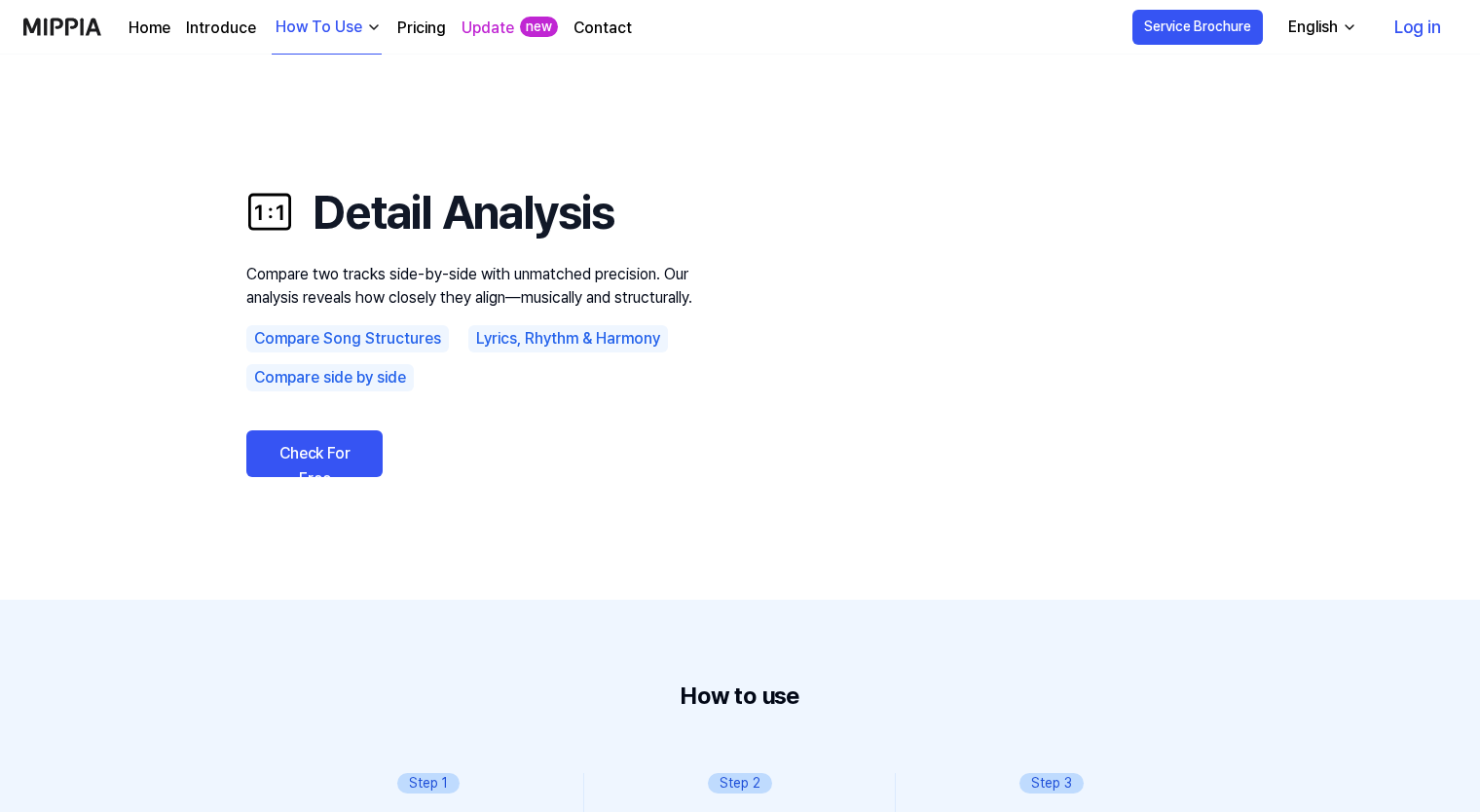 click on "How To Use" at bounding box center (326, 27) 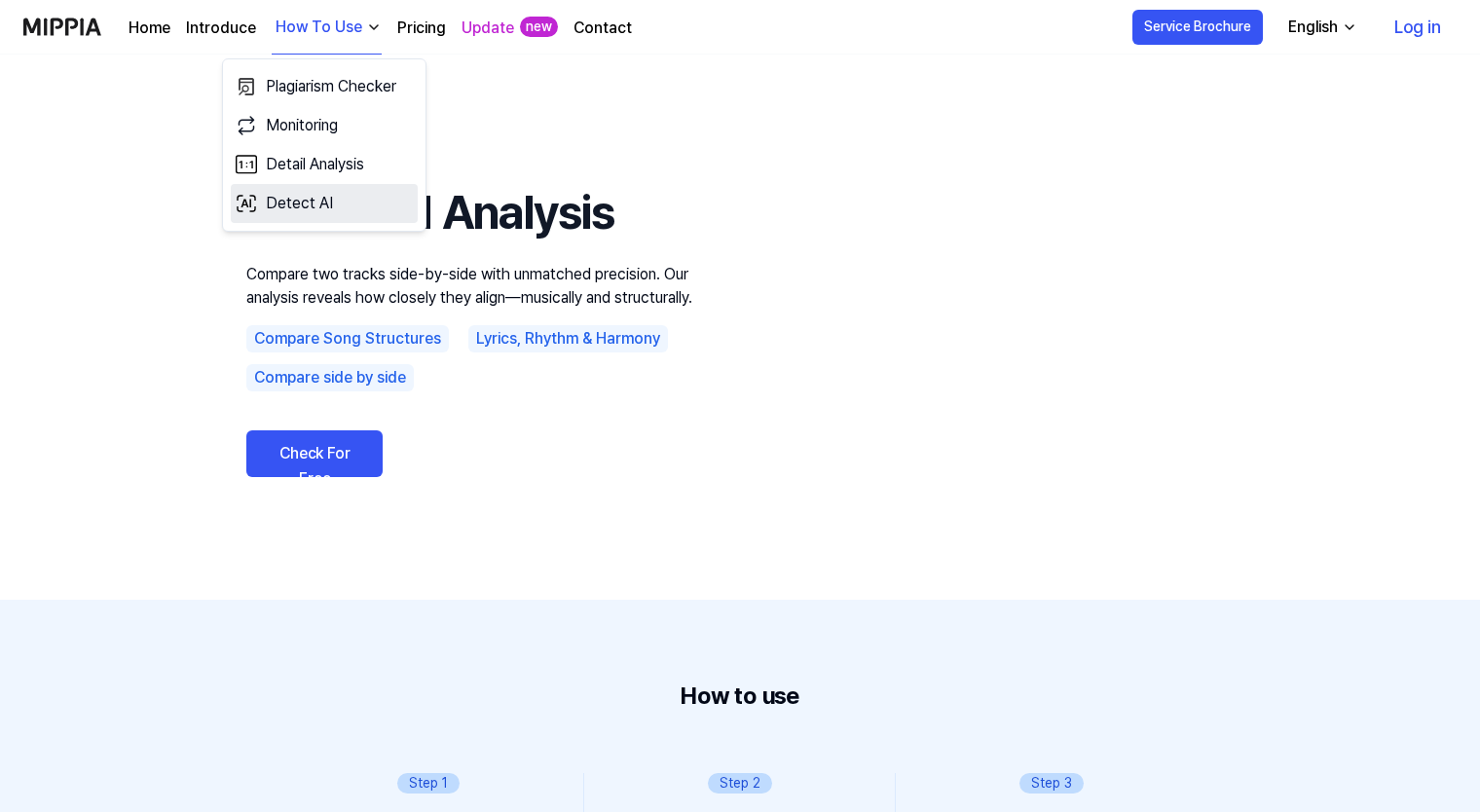 click on "Detect AI" at bounding box center [324, 203] 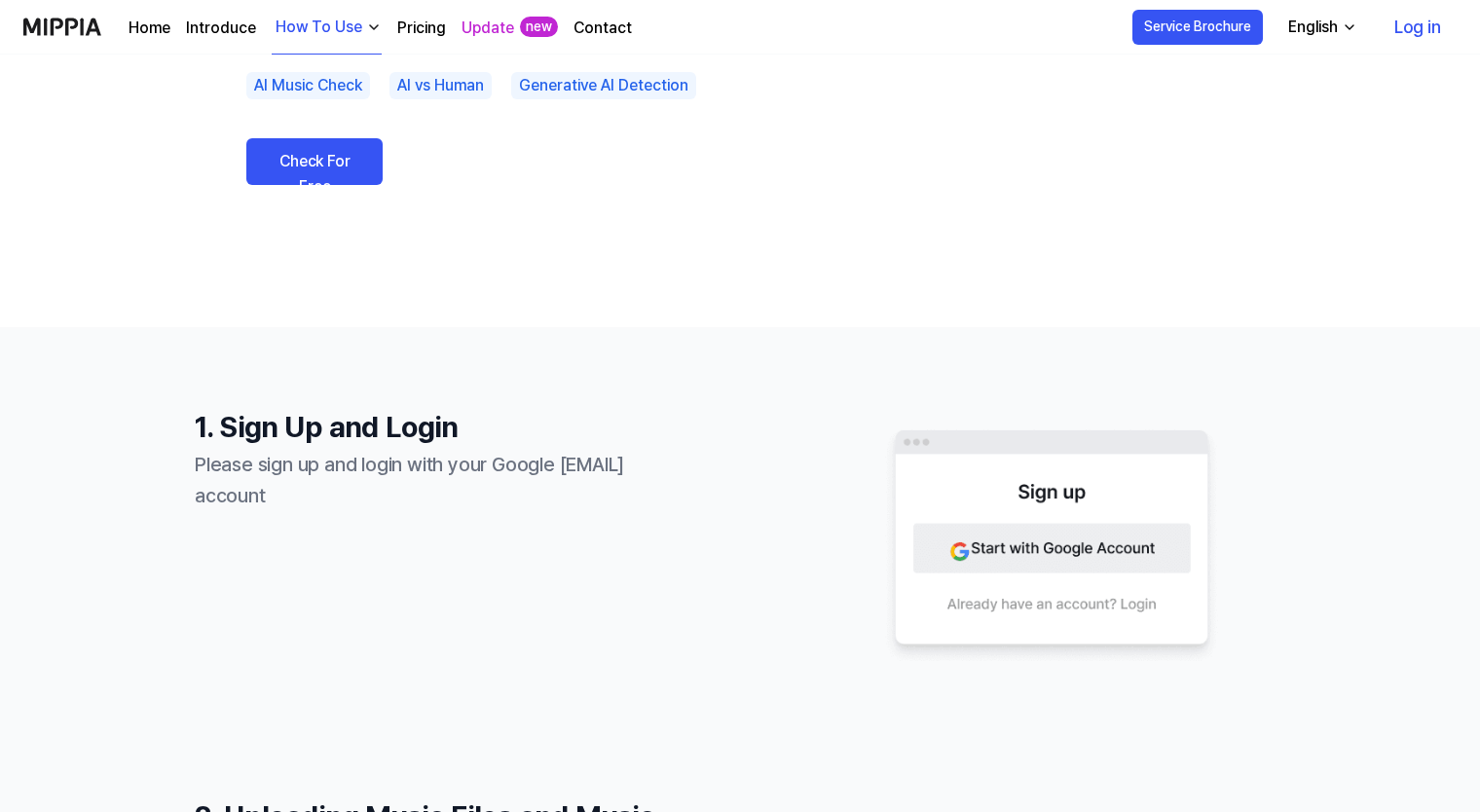 scroll, scrollTop: 260, scrollLeft: 0, axis: vertical 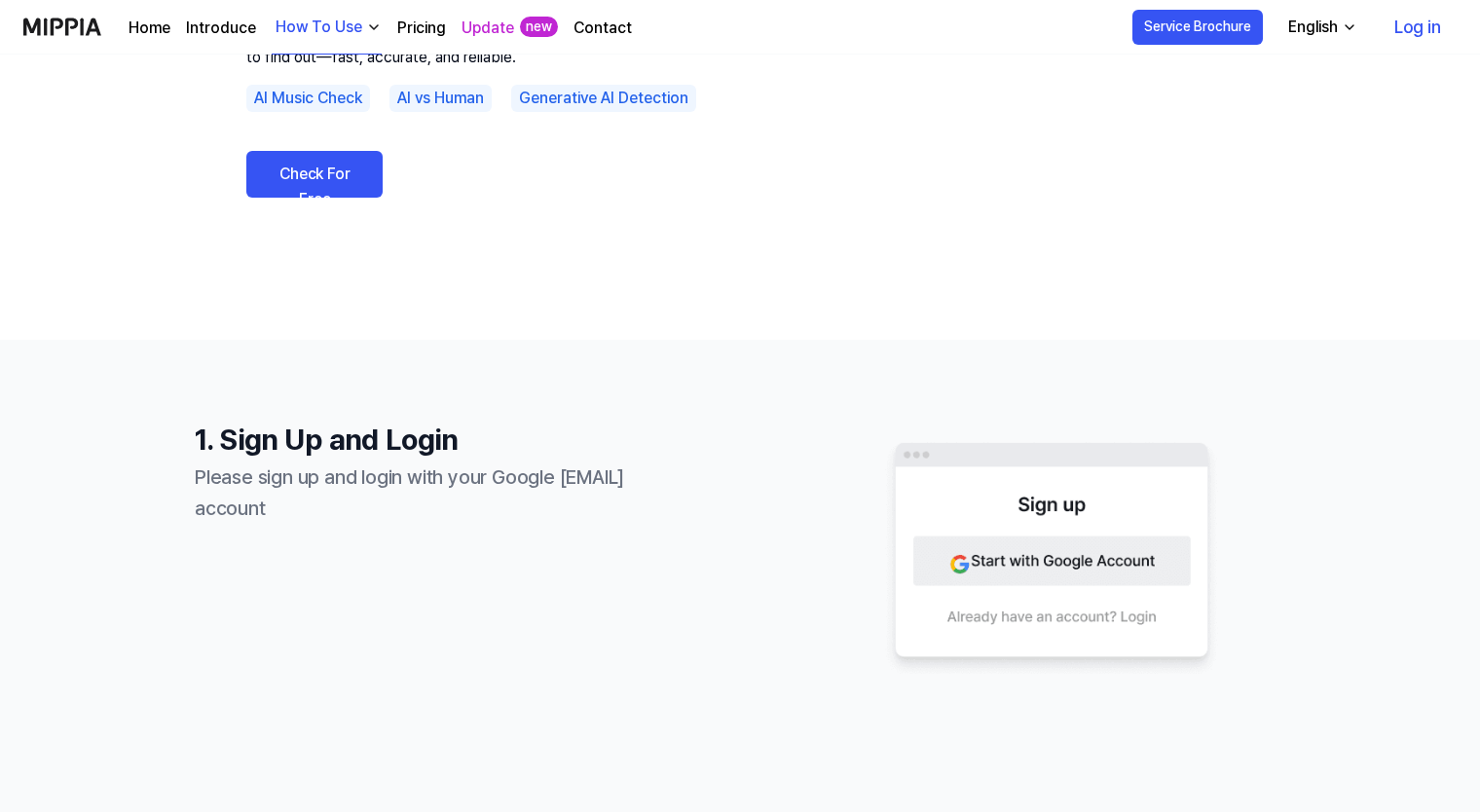 click on "Pricing" at bounding box center [422, 28] 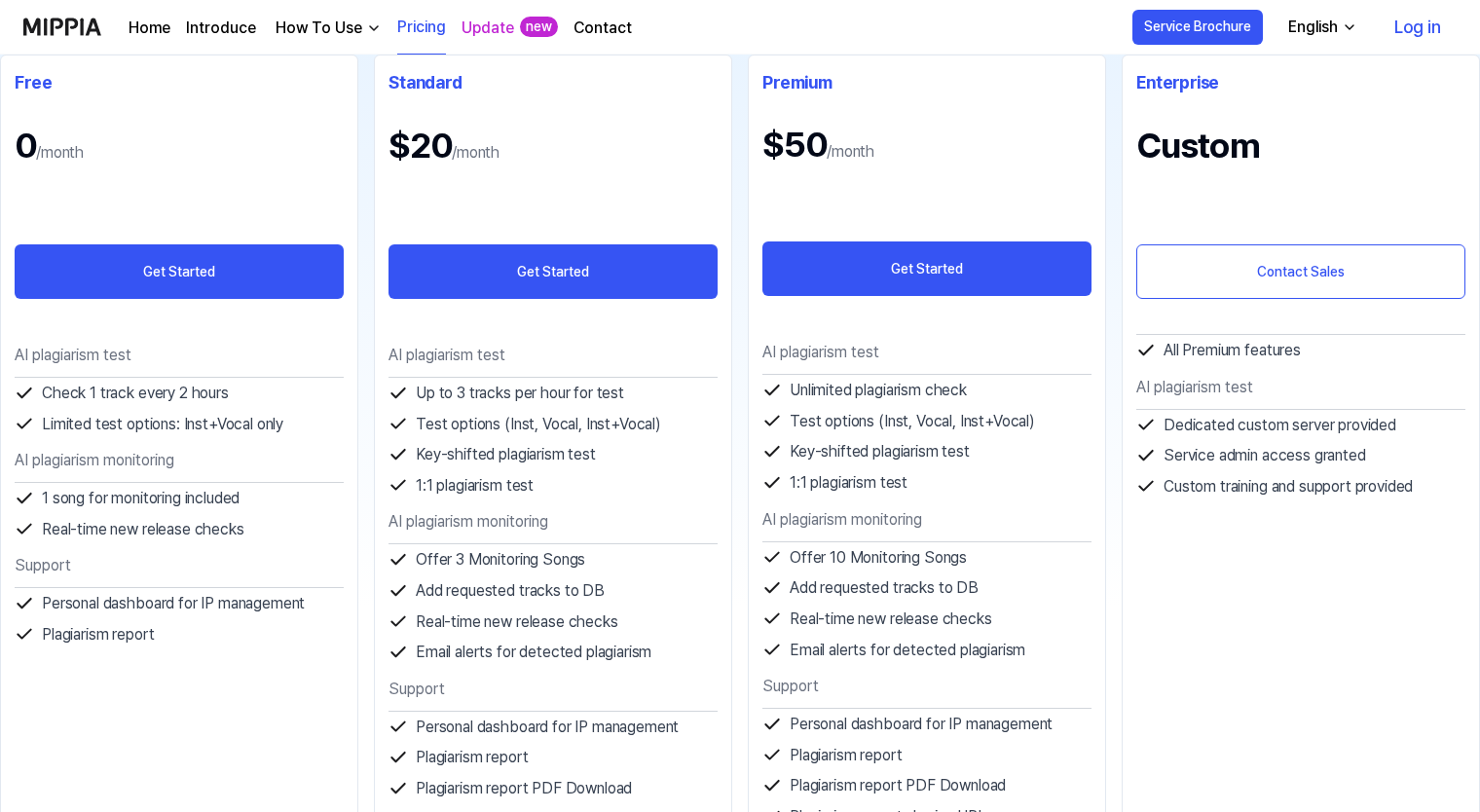 scroll, scrollTop: 0, scrollLeft: 0, axis: both 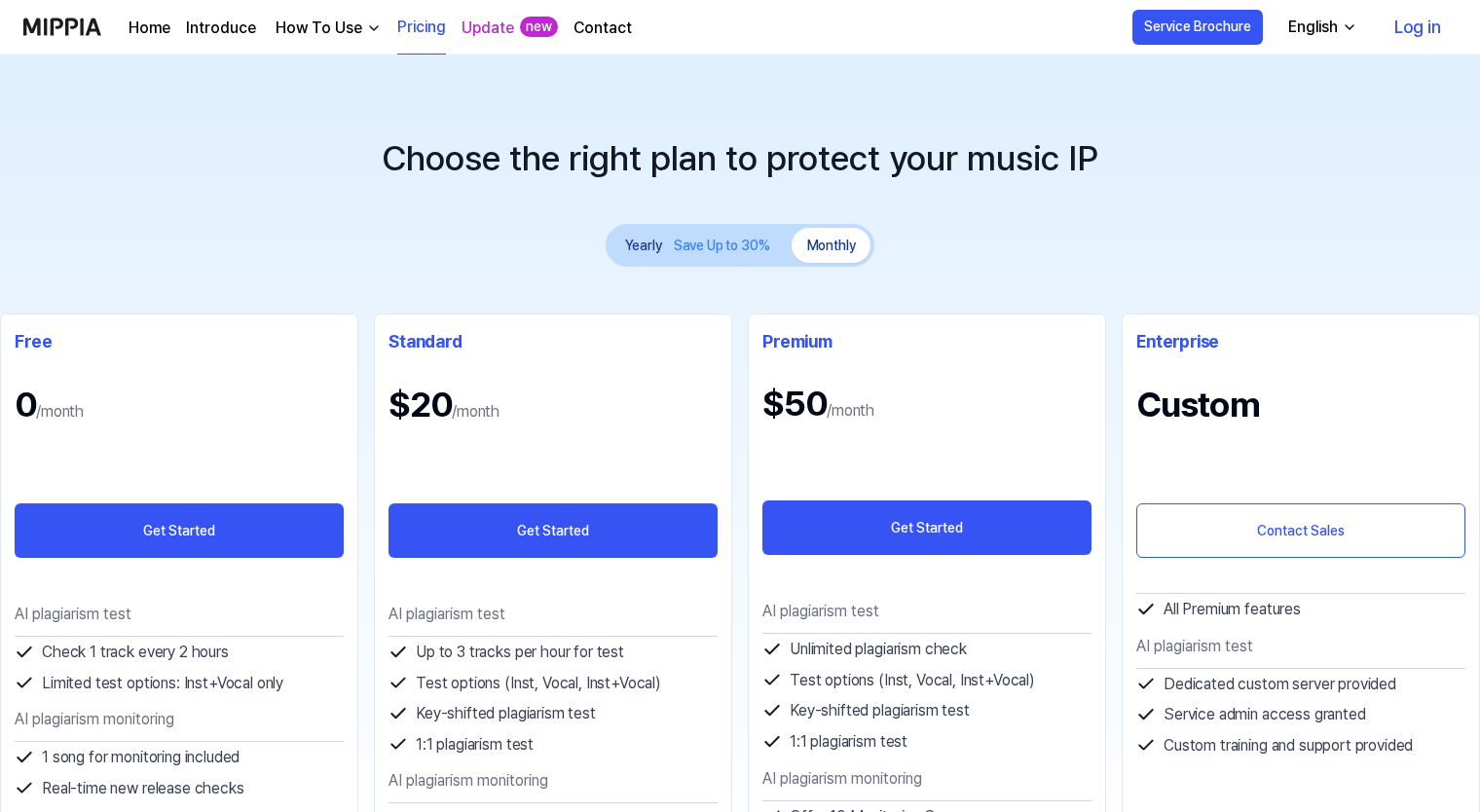click on "Save Up to 30%" at bounding box center (722, 246) 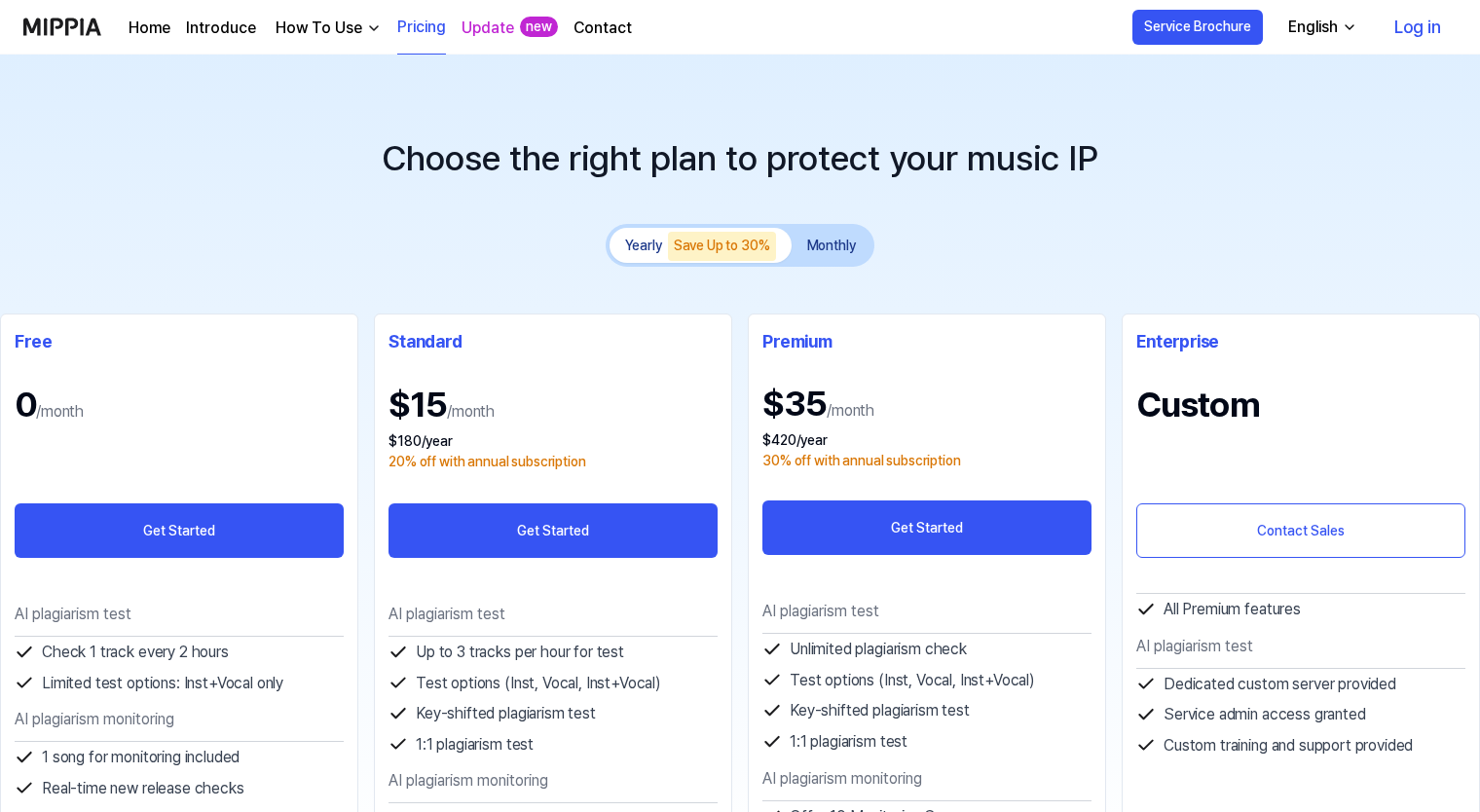 click on "Yearly Save Up to 30%" at bounding box center [700, 245] 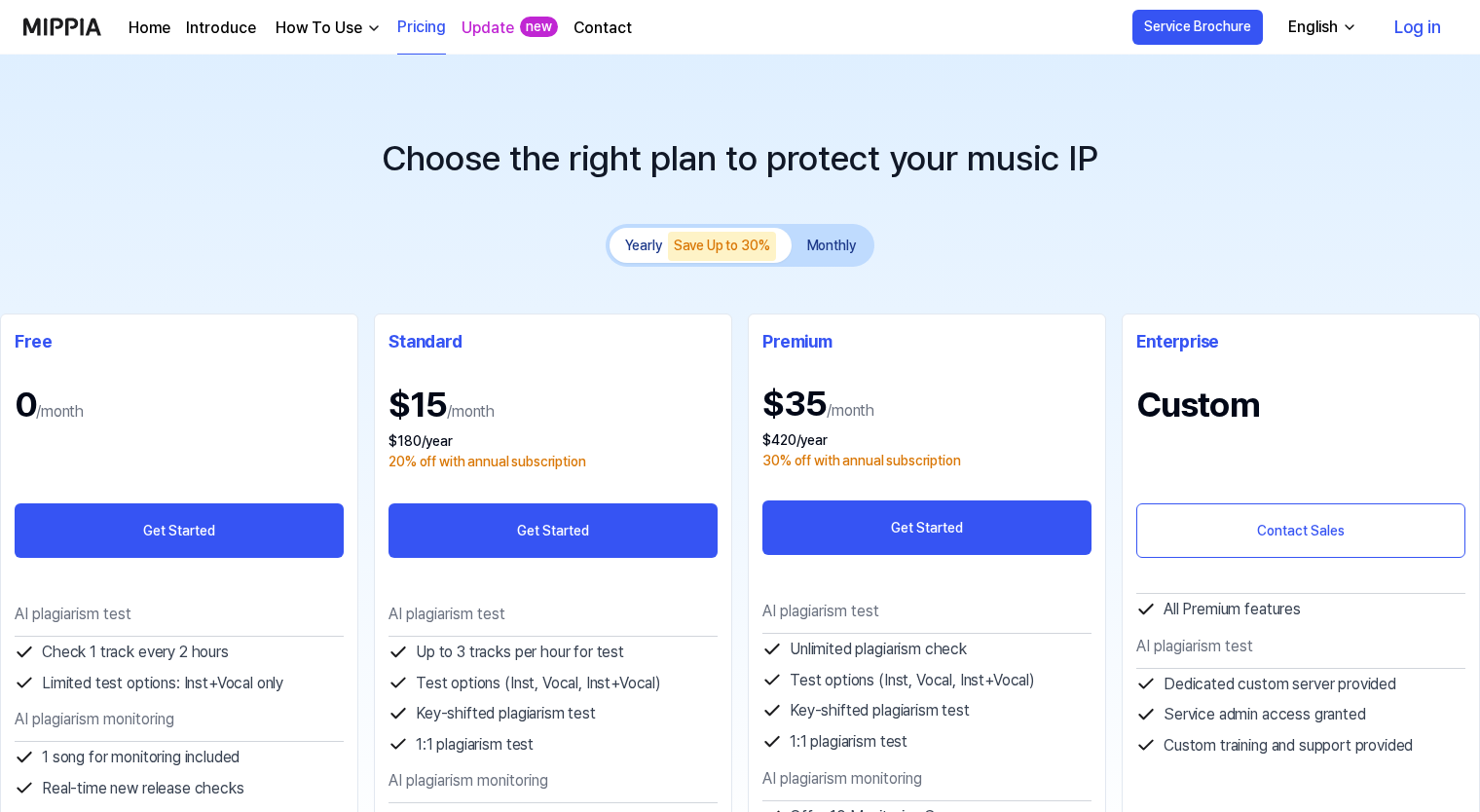 click on "Save Up to 30%" at bounding box center [722, 246] 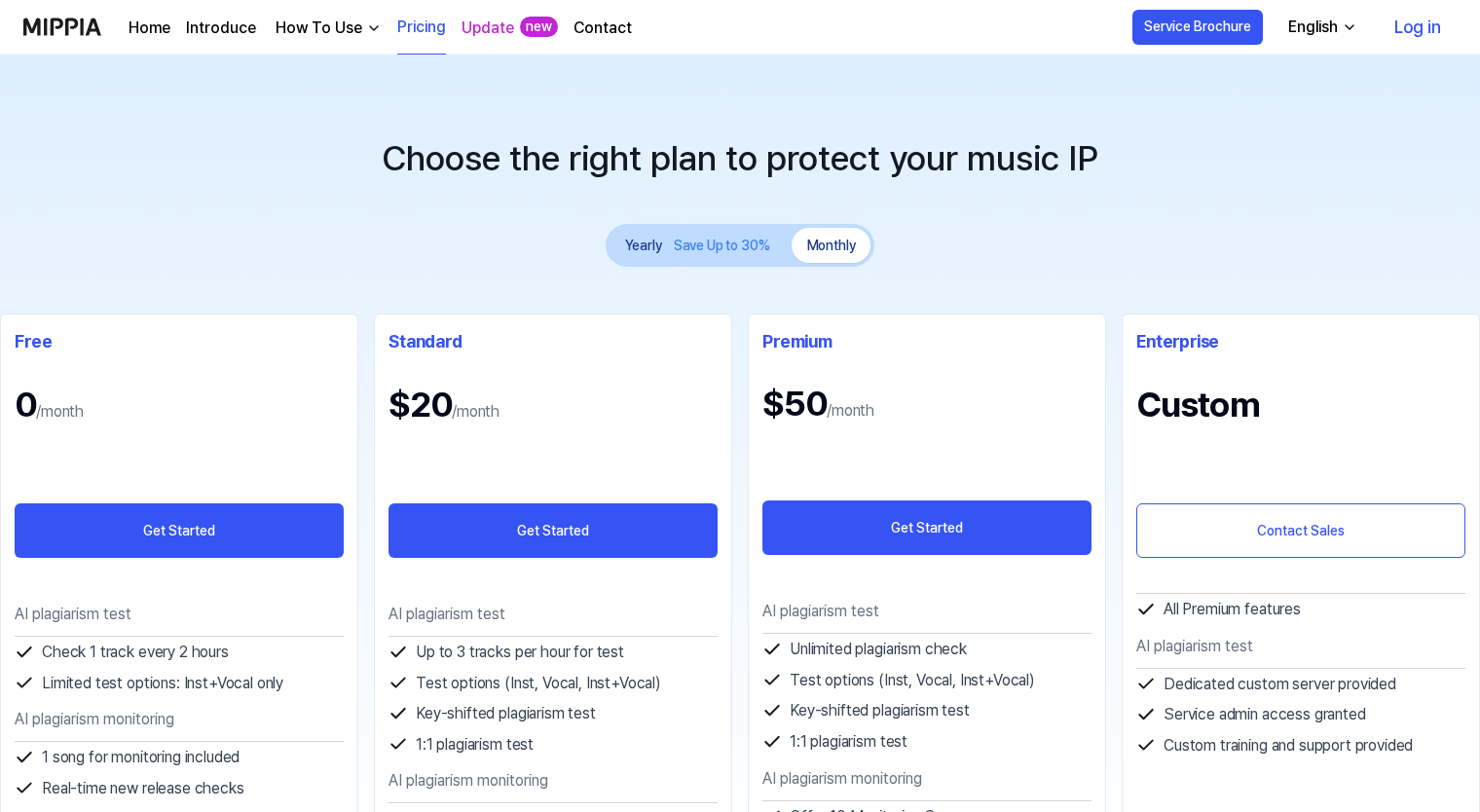 click on "Monthly" at bounding box center (832, 245) 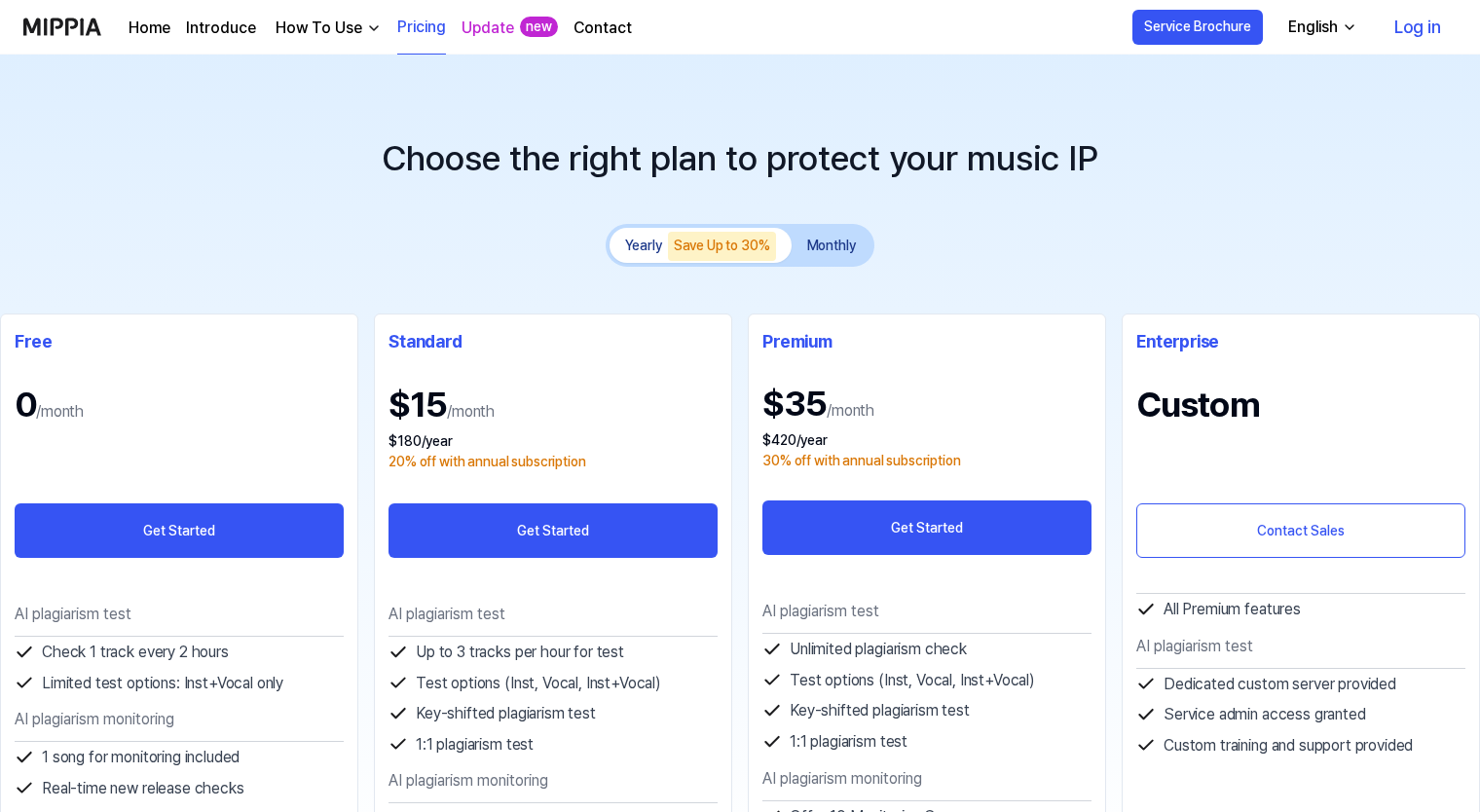 click on "Monthly" at bounding box center (832, 245) 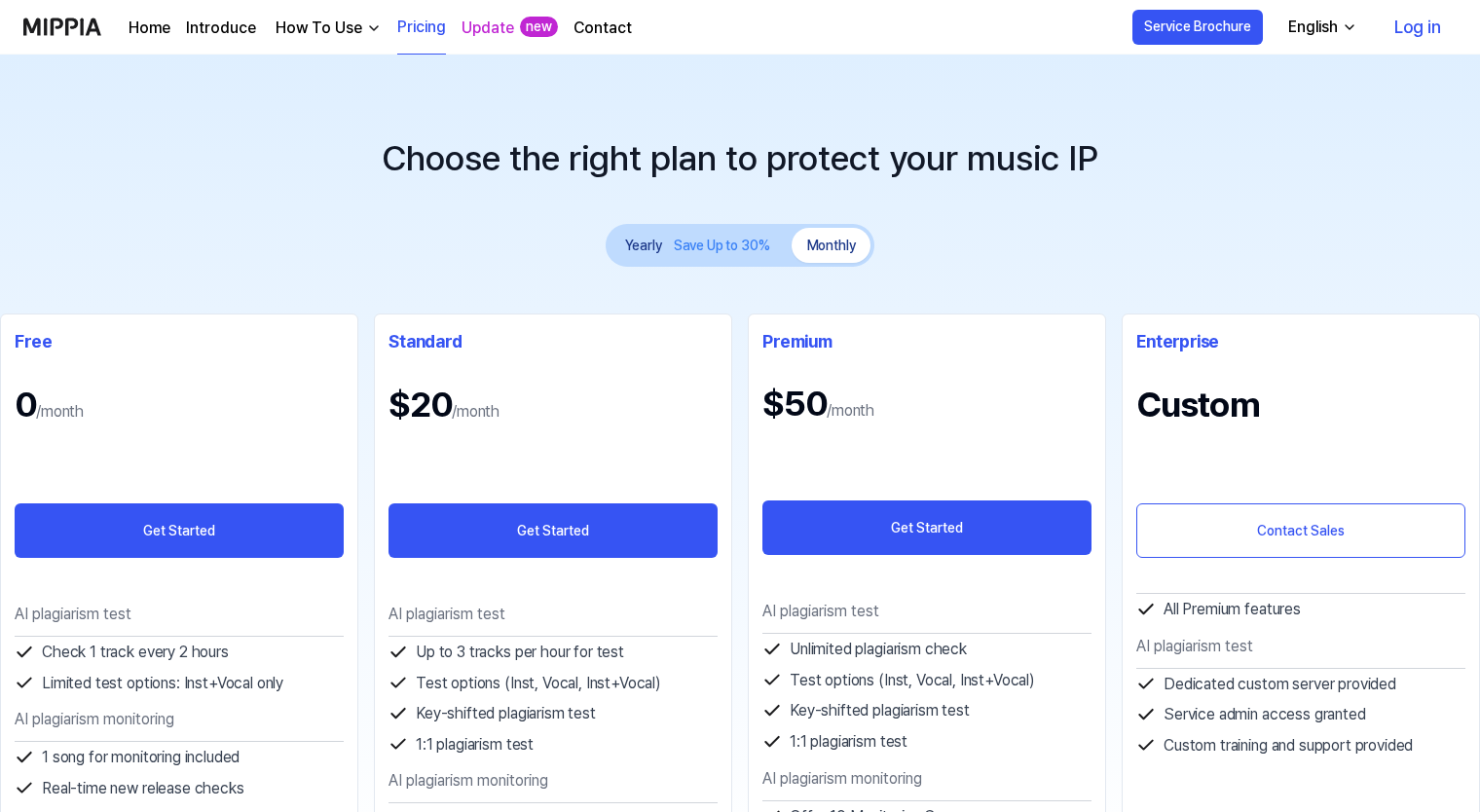 click on "Yearly Save Up to 30%" at bounding box center [700, 245] 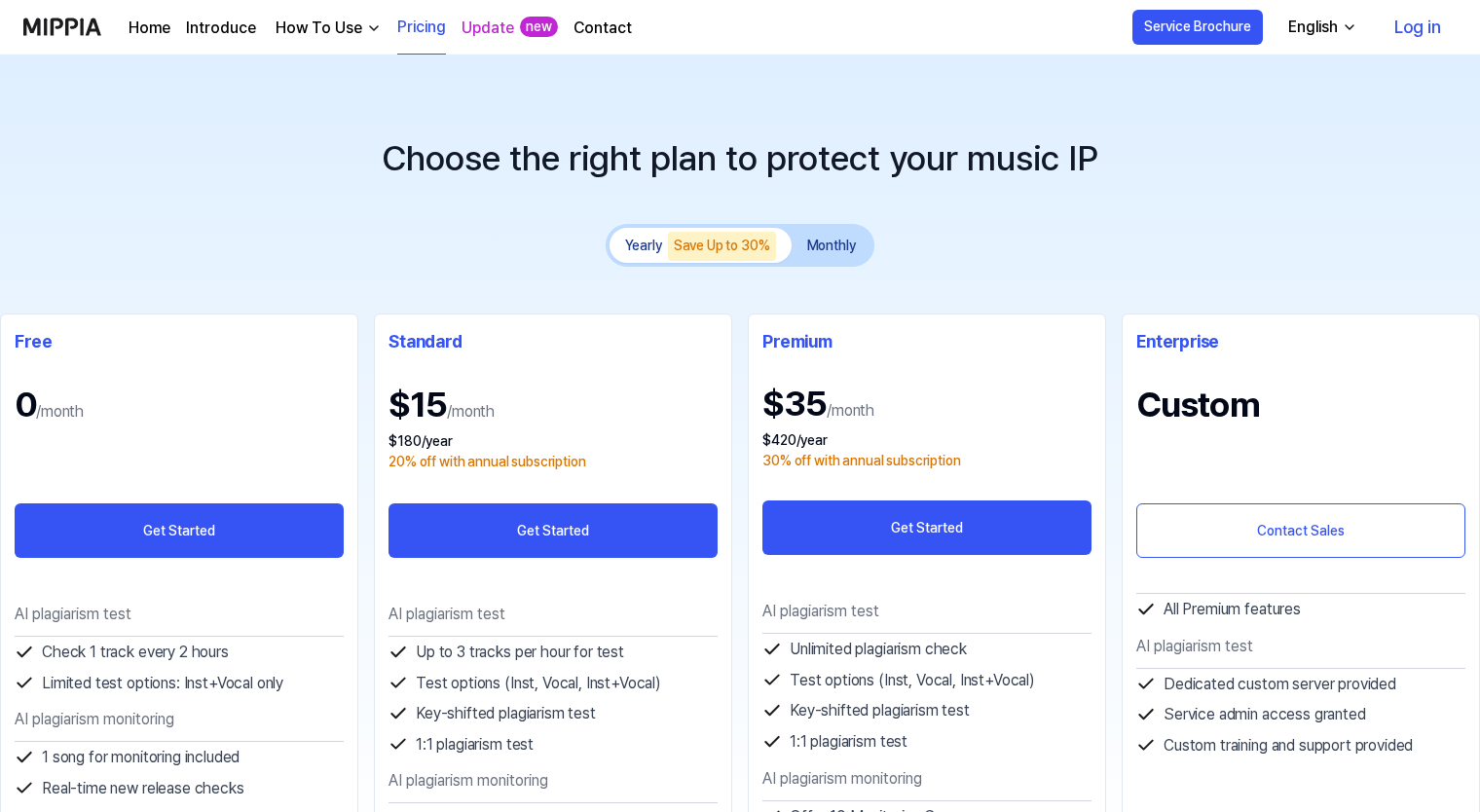 click on "Monthly" at bounding box center (832, 245) 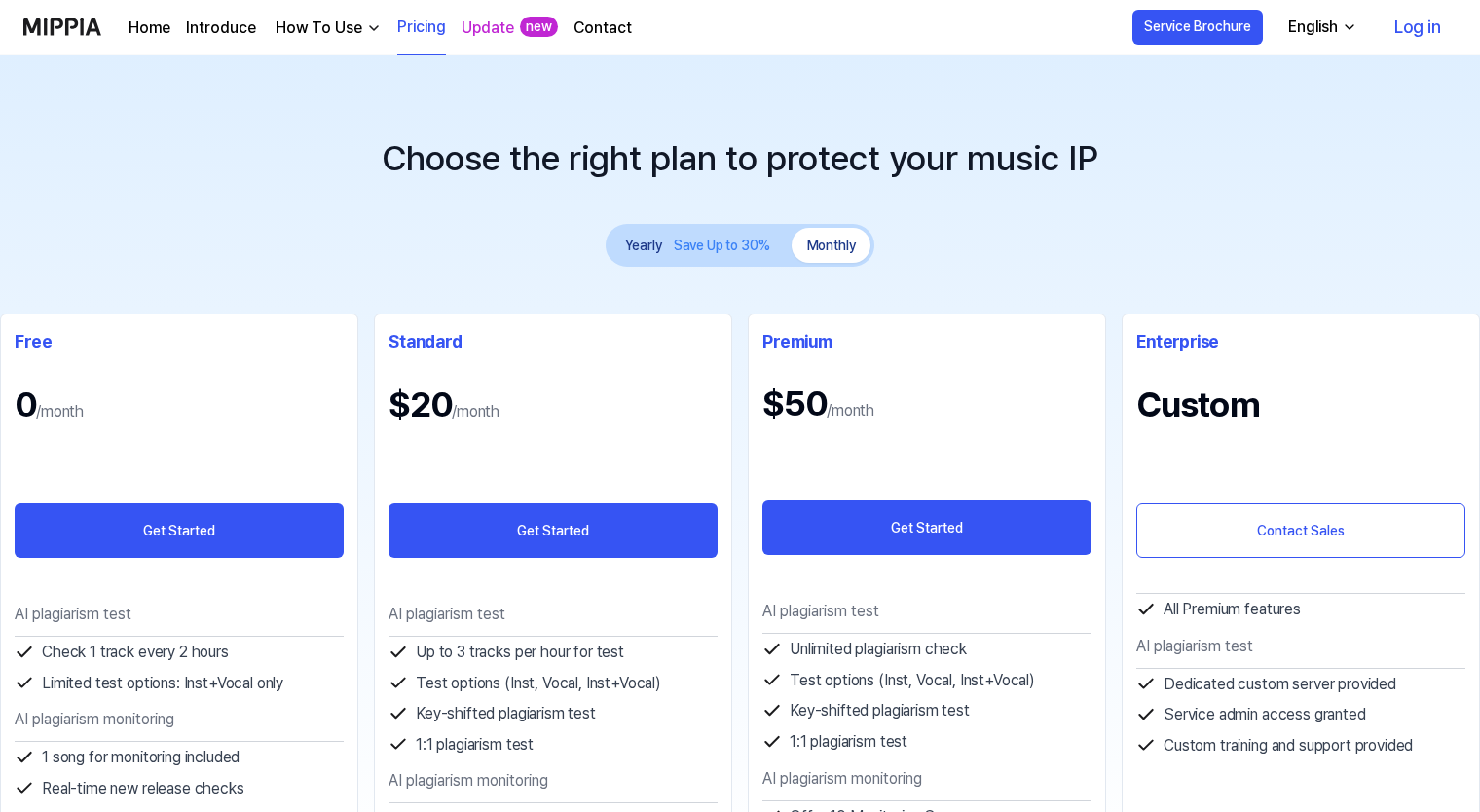click on "Yearly Save Up to 30%" at bounding box center (700, 245) 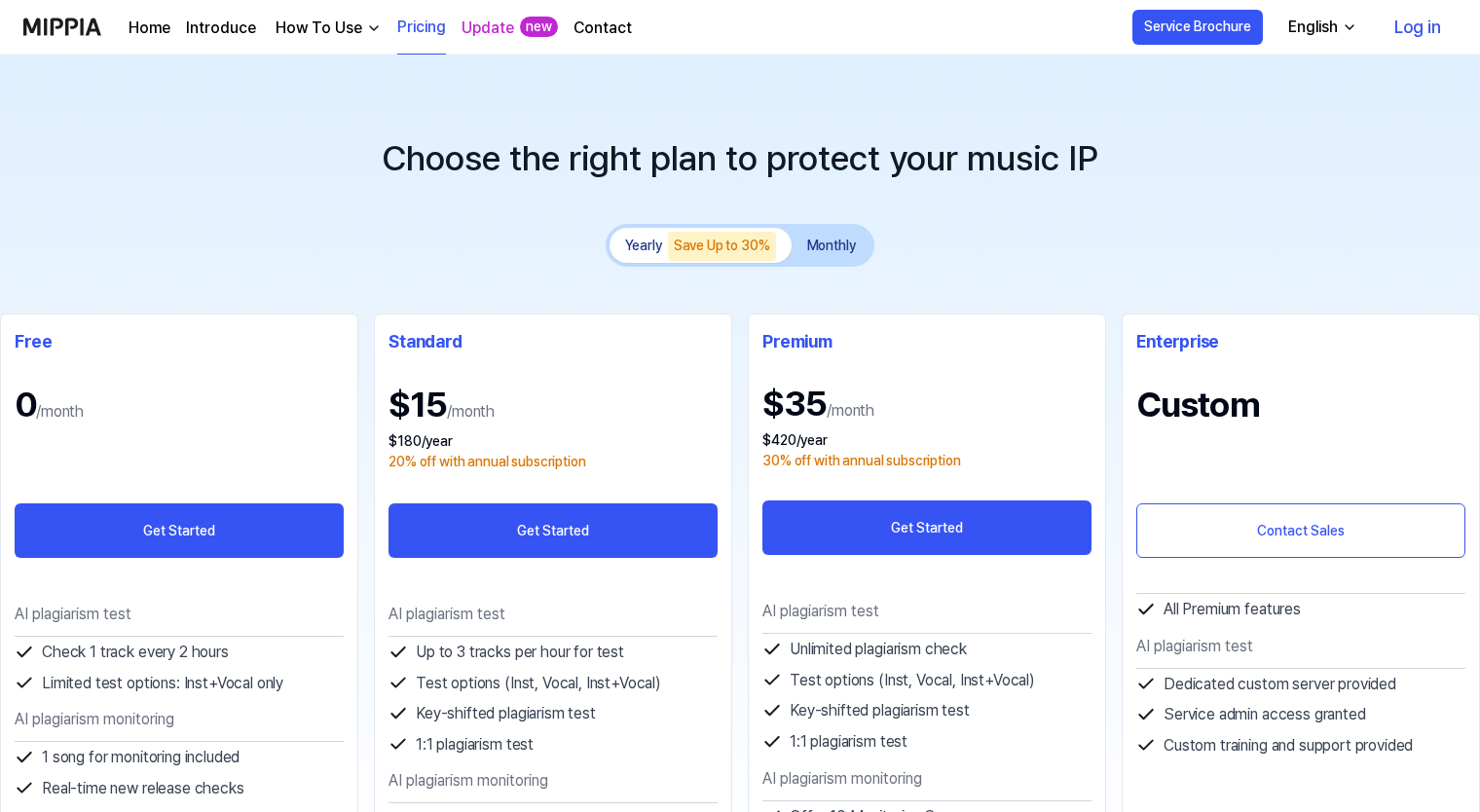 click on "Monthly" at bounding box center (832, 245) 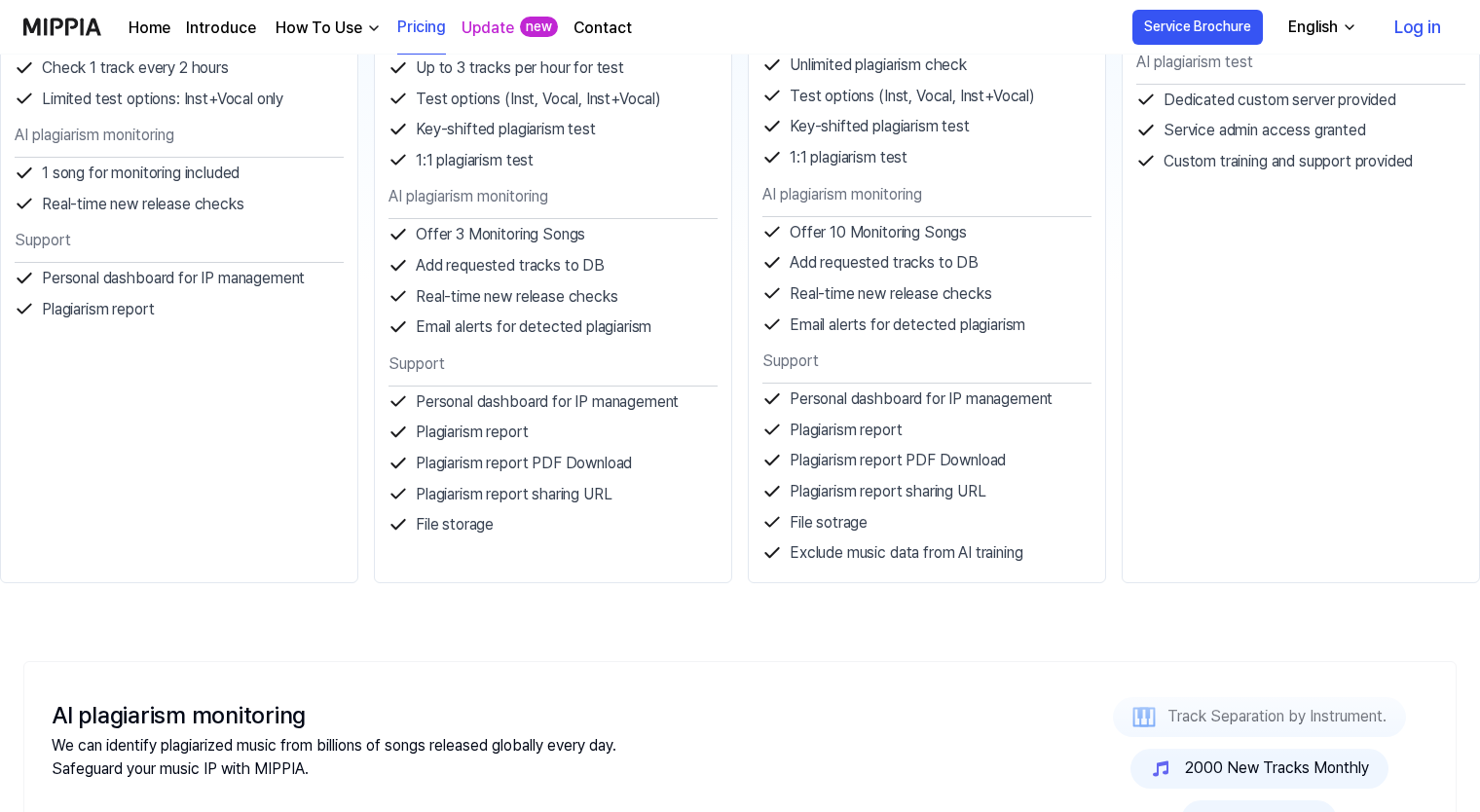 scroll, scrollTop: 446, scrollLeft: 0, axis: vertical 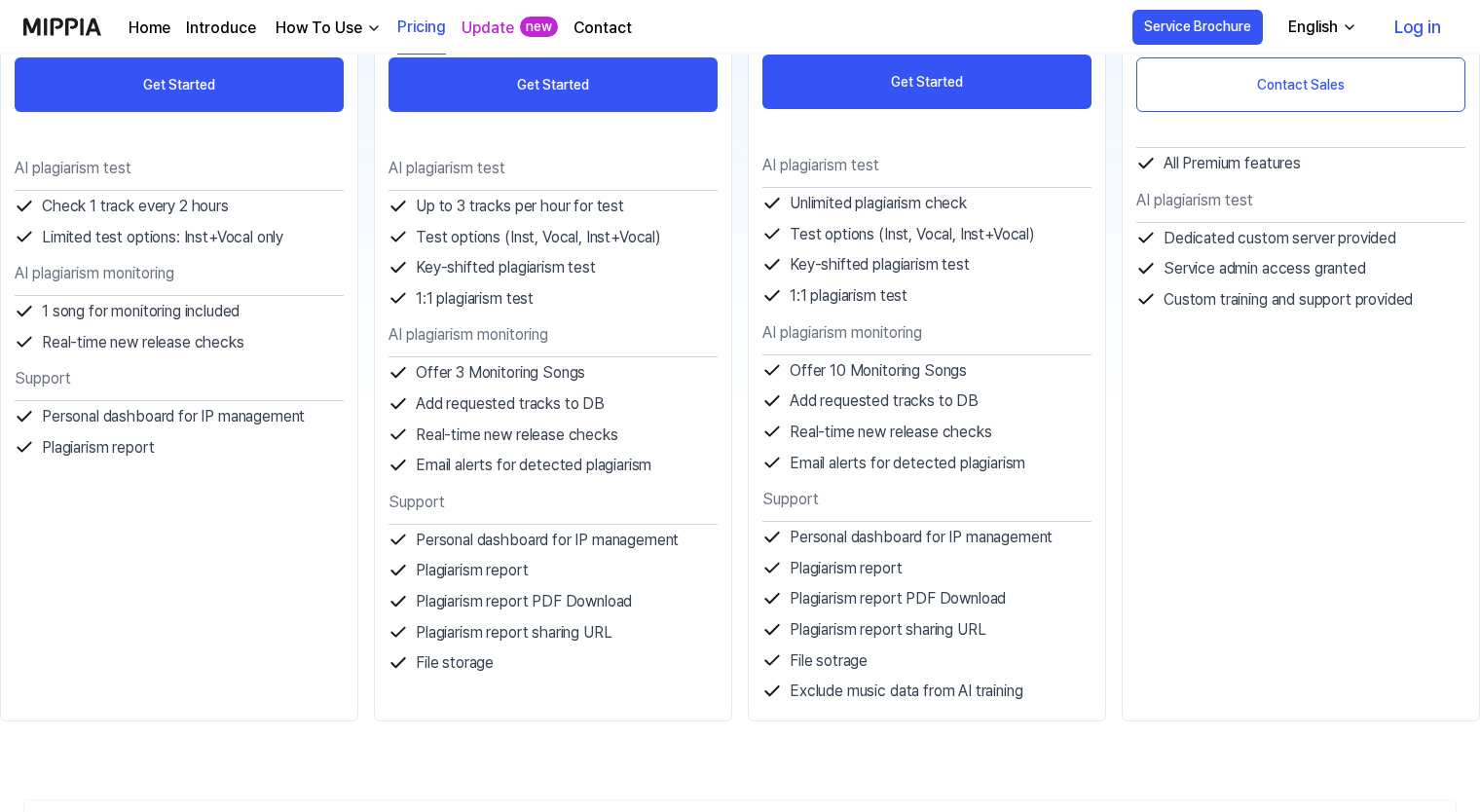 click on "Update" at bounding box center (488, 28) 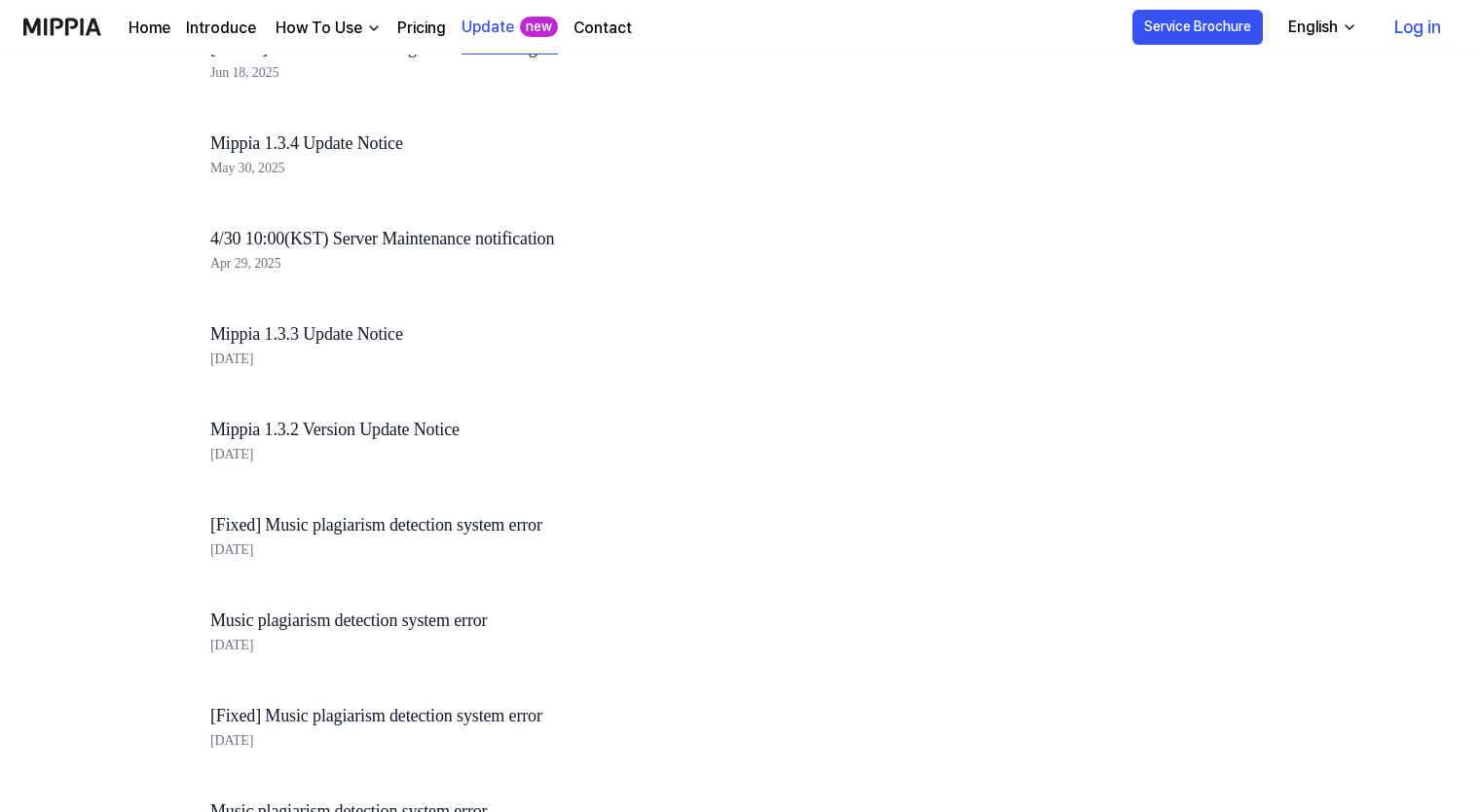 scroll, scrollTop: 648, scrollLeft: 0, axis: vertical 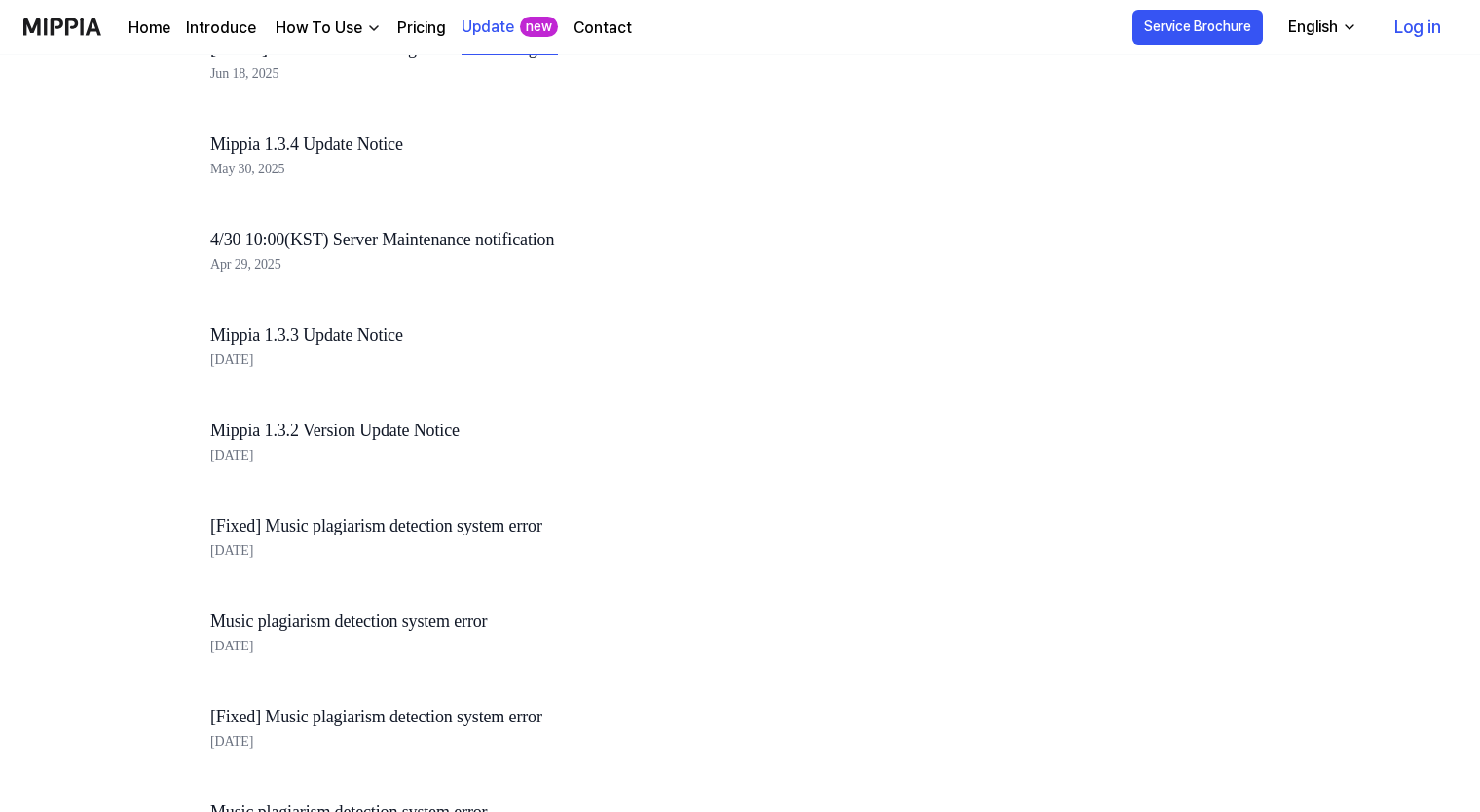 click on "Contact" at bounding box center [603, 28] 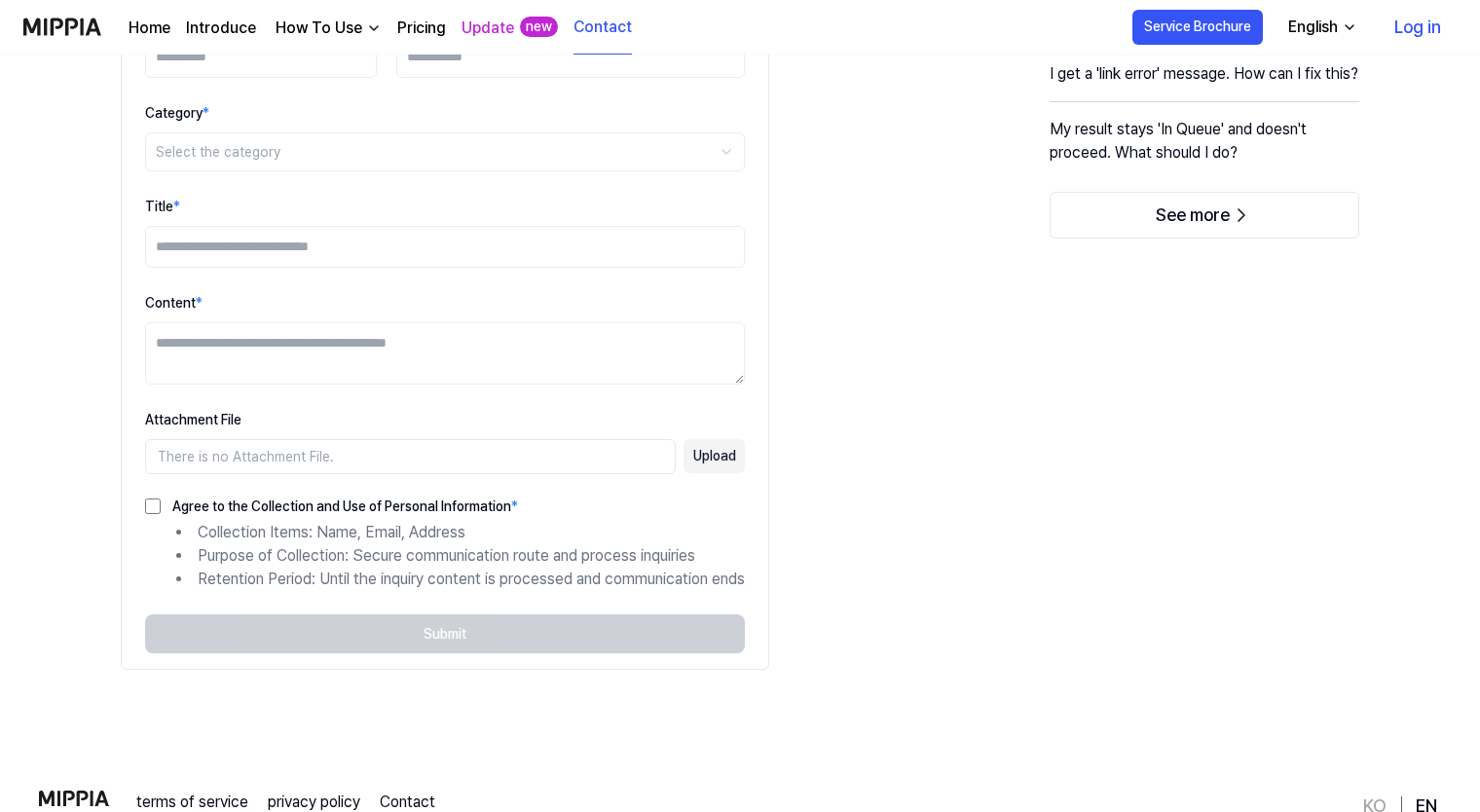 scroll, scrollTop: 0, scrollLeft: 0, axis: both 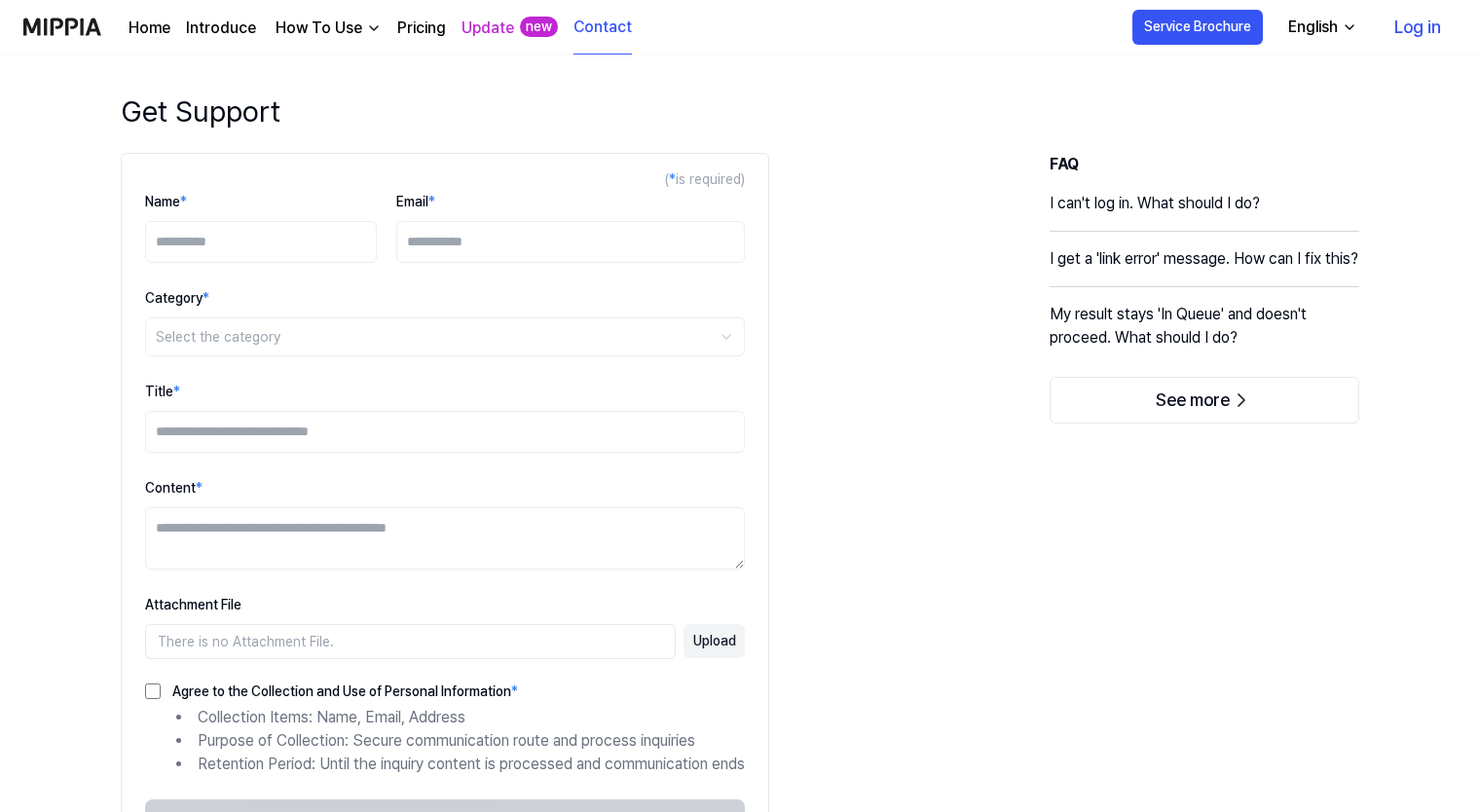 click on "Home" at bounding box center [149, 28] 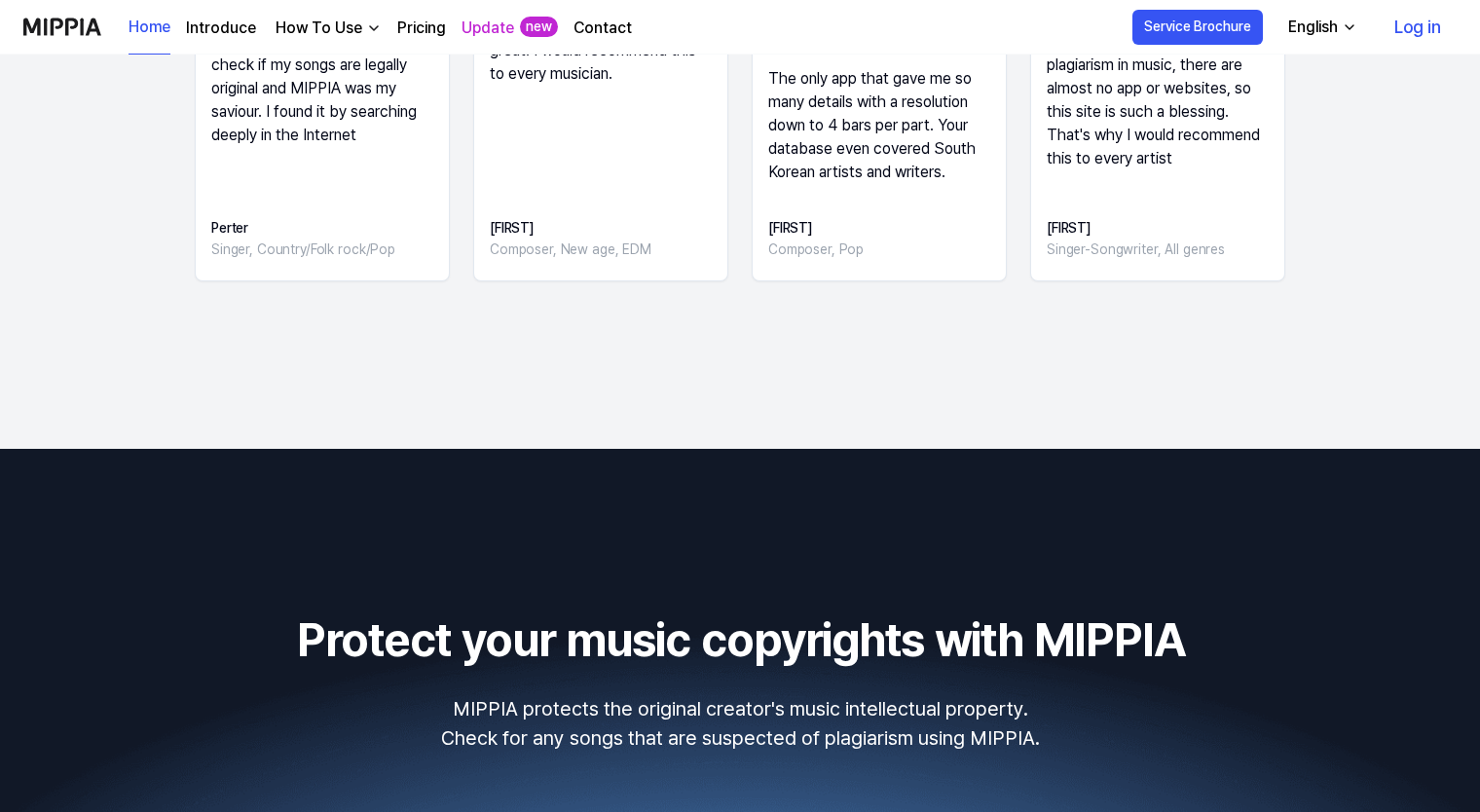scroll, scrollTop: 2738, scrollLeft: 0, axis: vertical 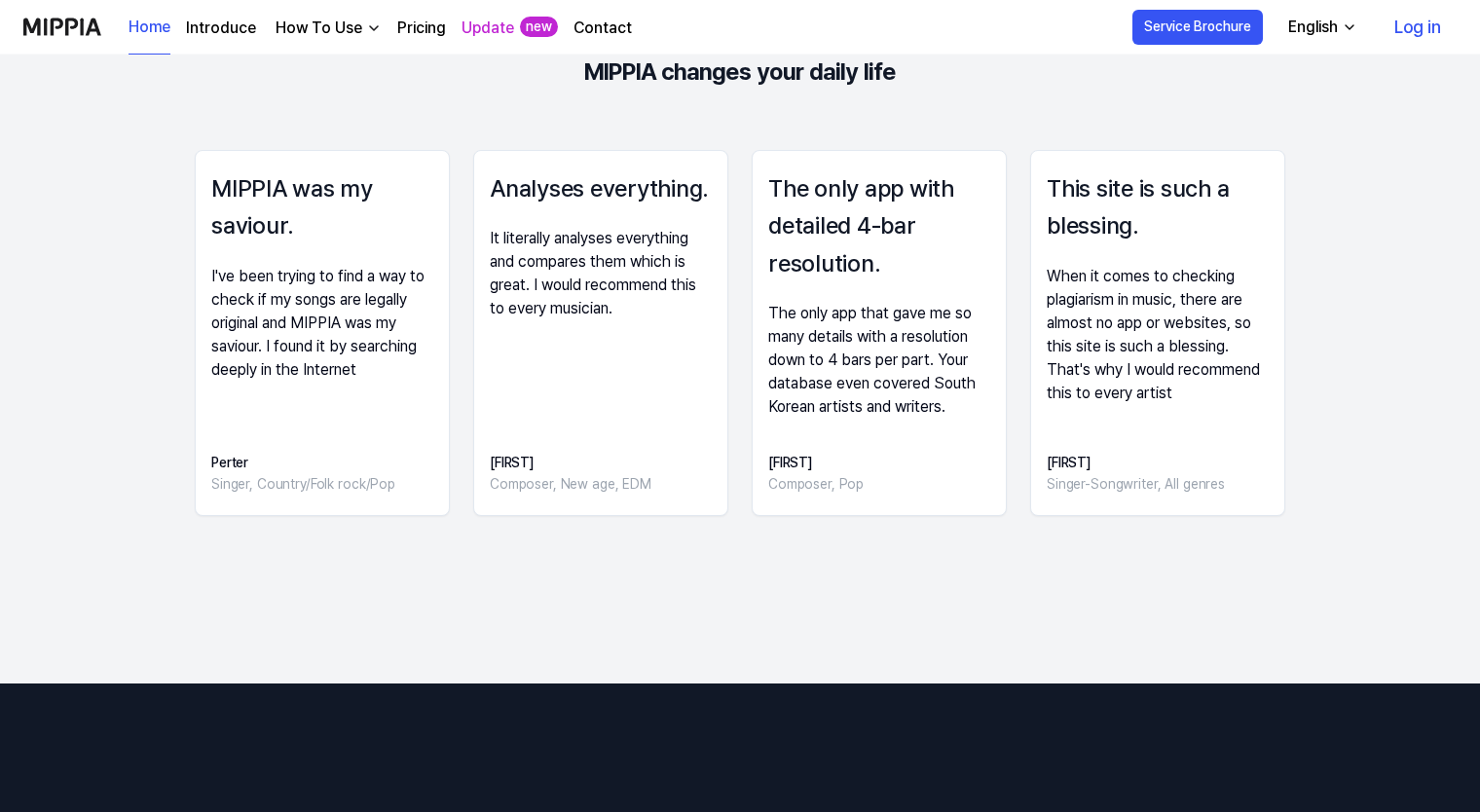 click on "English" at bounding box center [1320, 27] 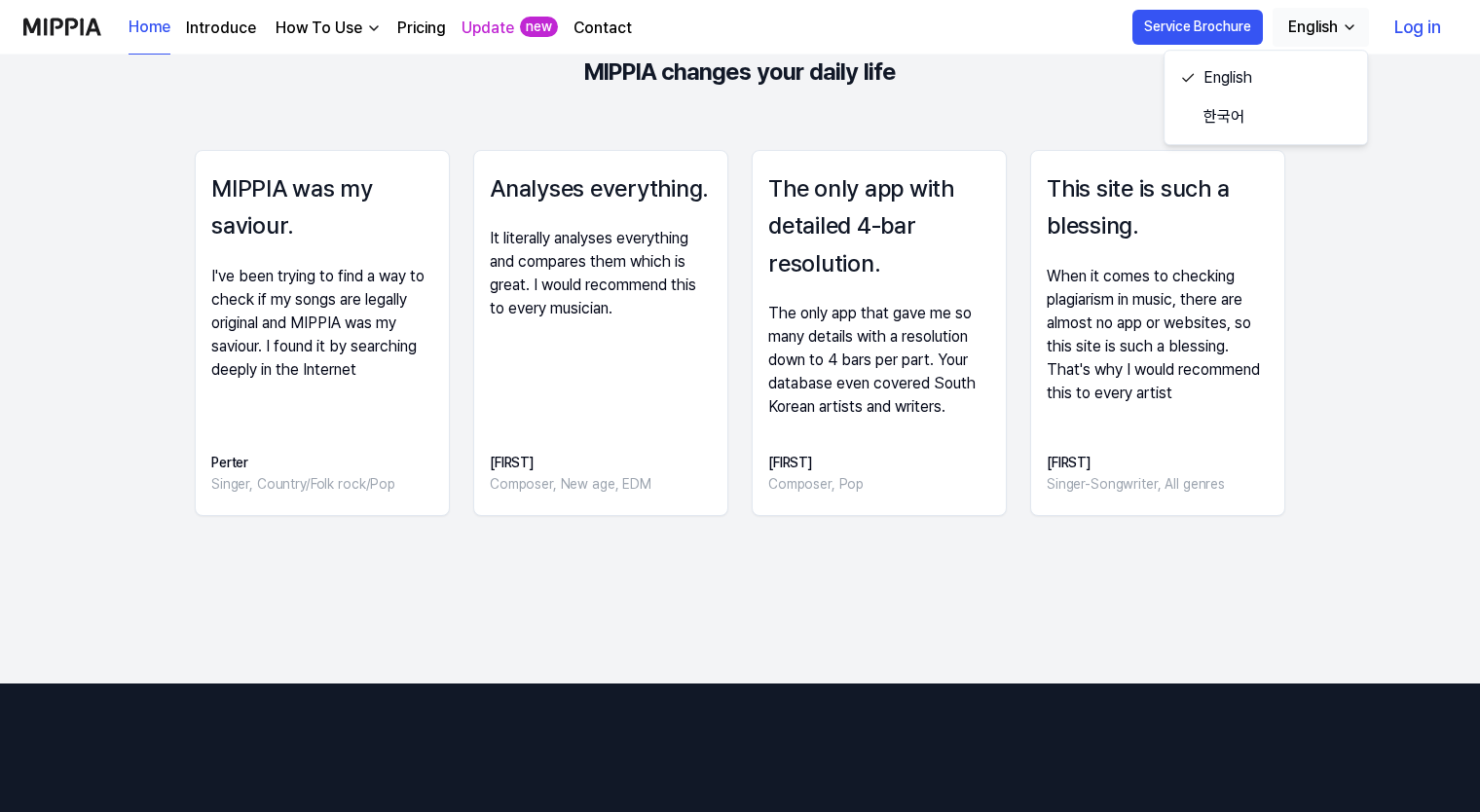click on "MIPPIA changes your daily life MIPPIA was my saviour. I've been trying to find a way to check if my songs are legally original and MIPPIA was my saviour. I found it by searching deeply in the Internet [NAME], Country/Folk rock/Pop Analyses everything. It literally analyses everything and compares them which is great. I would recommend this to every musician. [NAME] Composer, New age, EDM The only app with detailed 4-bar resolution. The only app that gave me so many details with a resolution down to 4 bars per part. Your database even covered South Korean artists and writers. [NAME] Composer, Pop This site is such a blessing. When it comes to checking plagiarism in music, there are almost no app or websites, so this site is such a blessing. That's why I would recommend this to every artist [NAME] Singer-Songwriter, All genres" at bounding box center [740, 310] 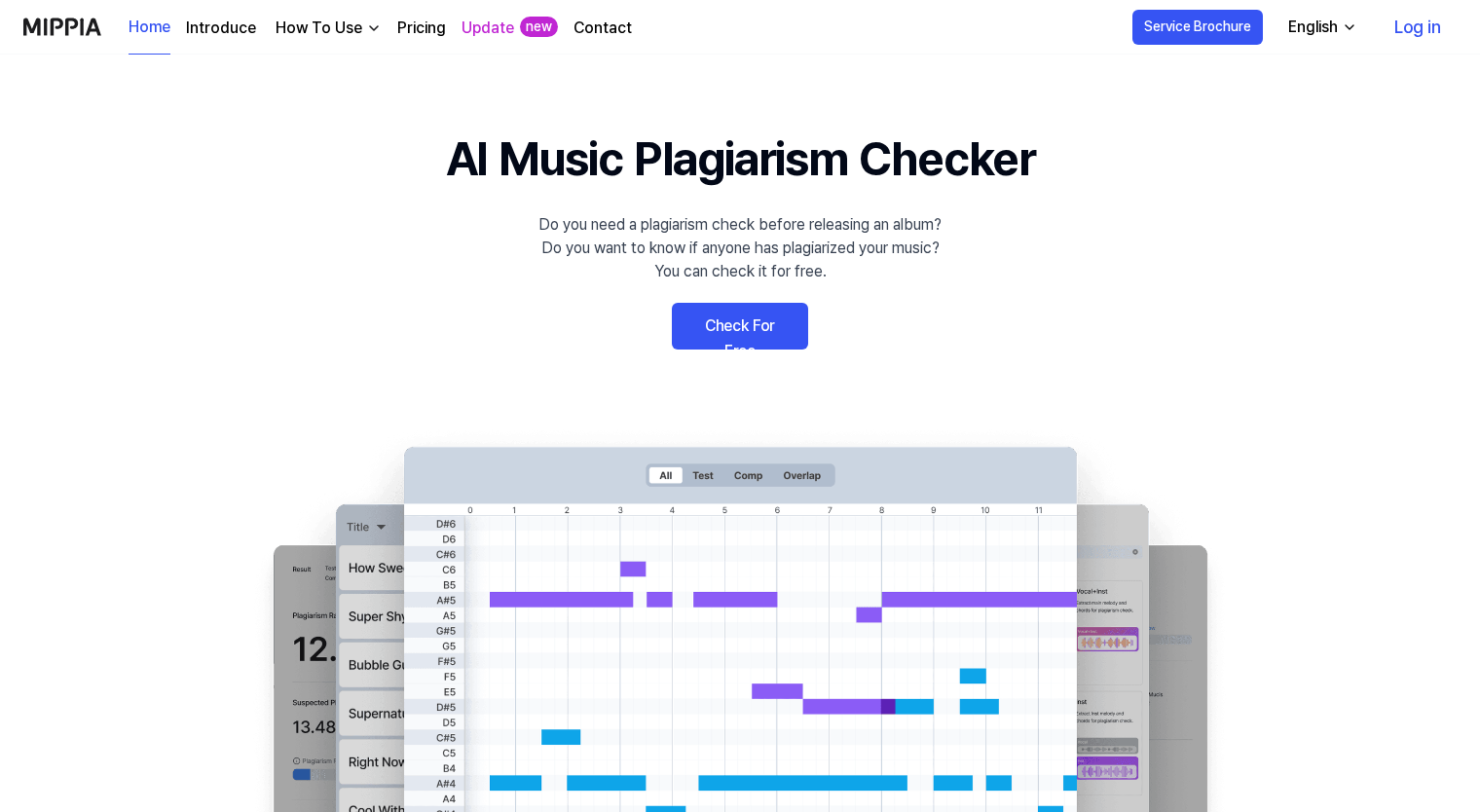 scroll, scrollTop: 0, scrollLeft: 0, axis: both 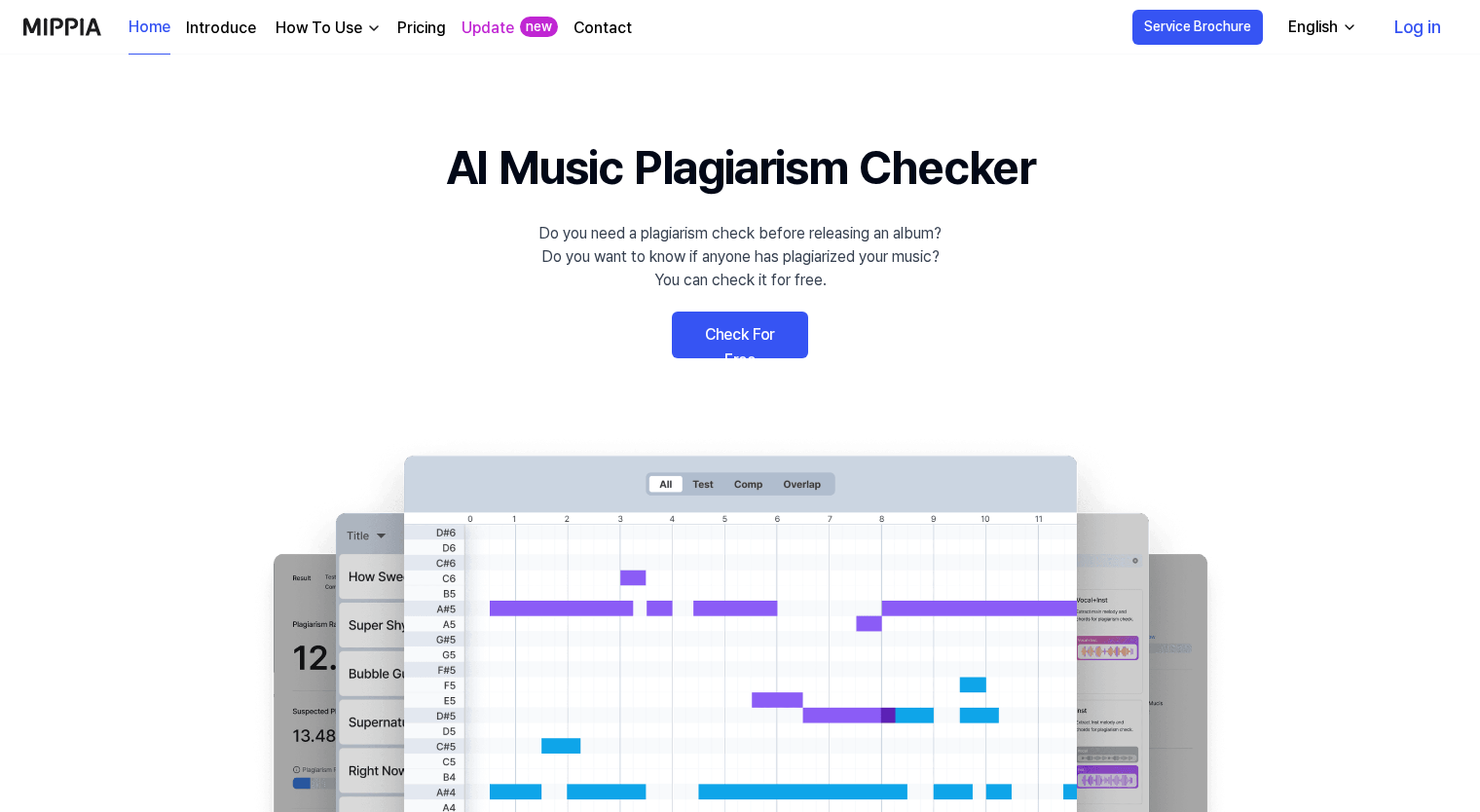 click on "Pricing" at bounding box center (422, 28) 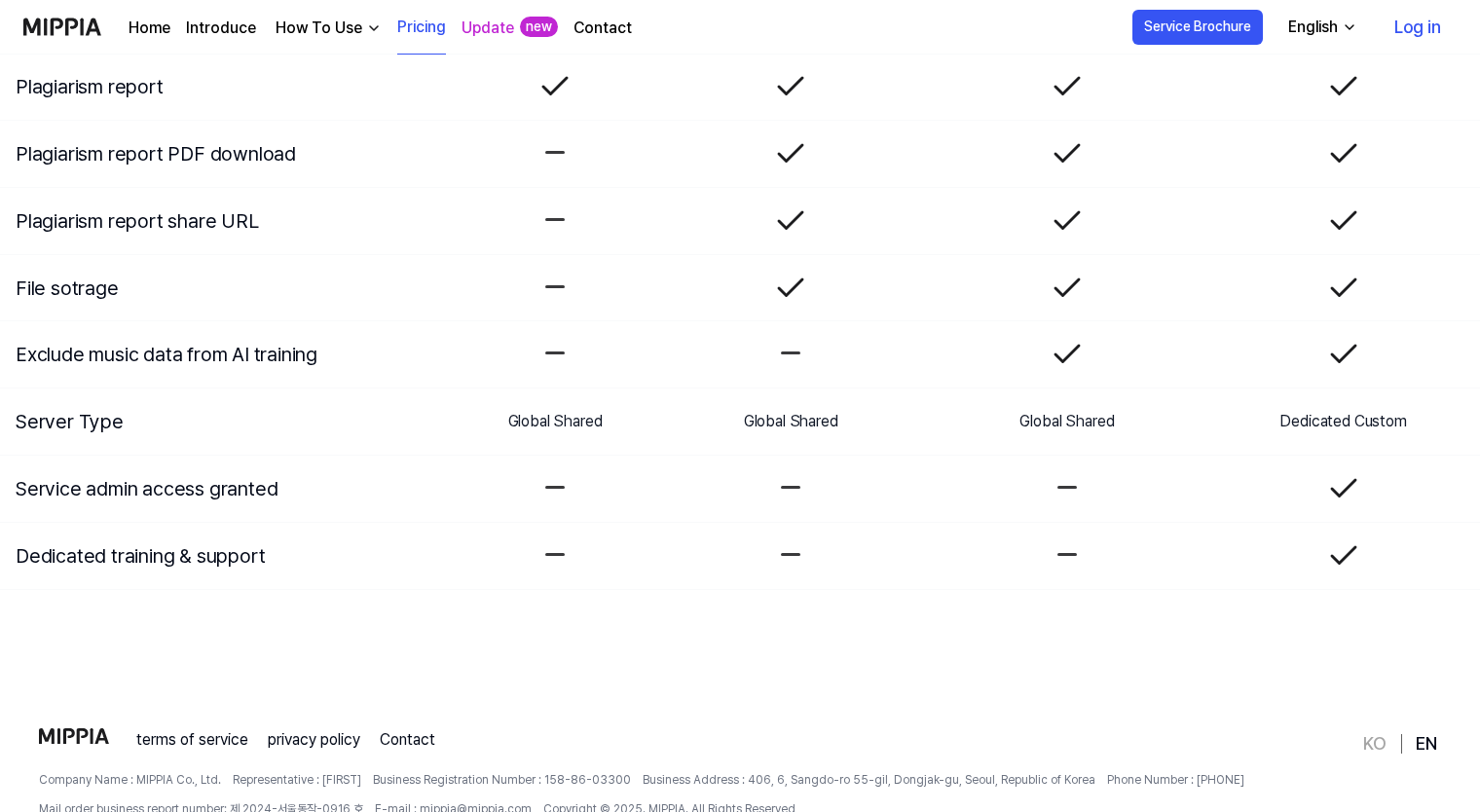scroll, scrollTop: 2718, scrollLeft: 0, axis: vertical 